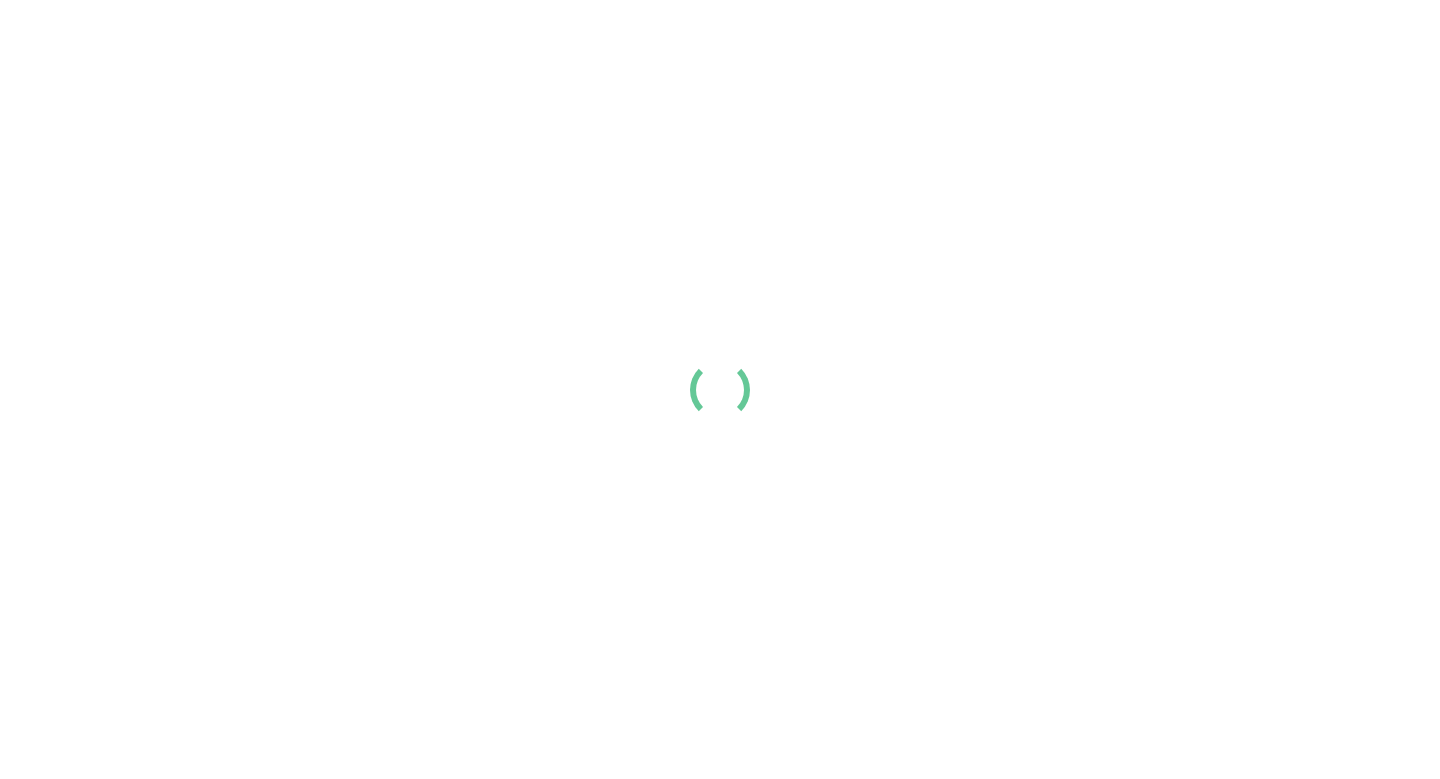 scroll, scrollTop: 0, scrollLeft: 0, axis: both 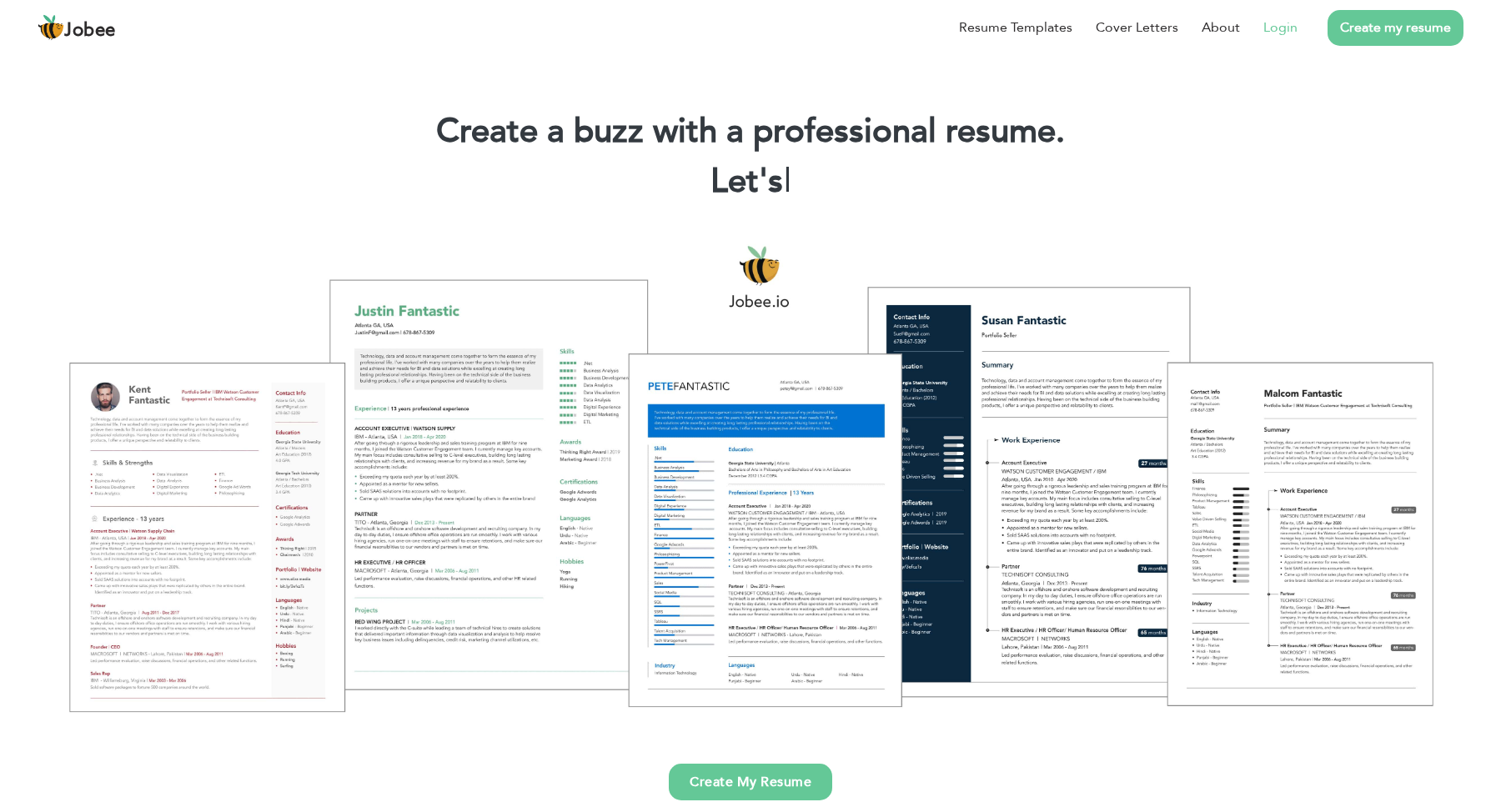 click on "Login" at bounding box center [1280, 28] 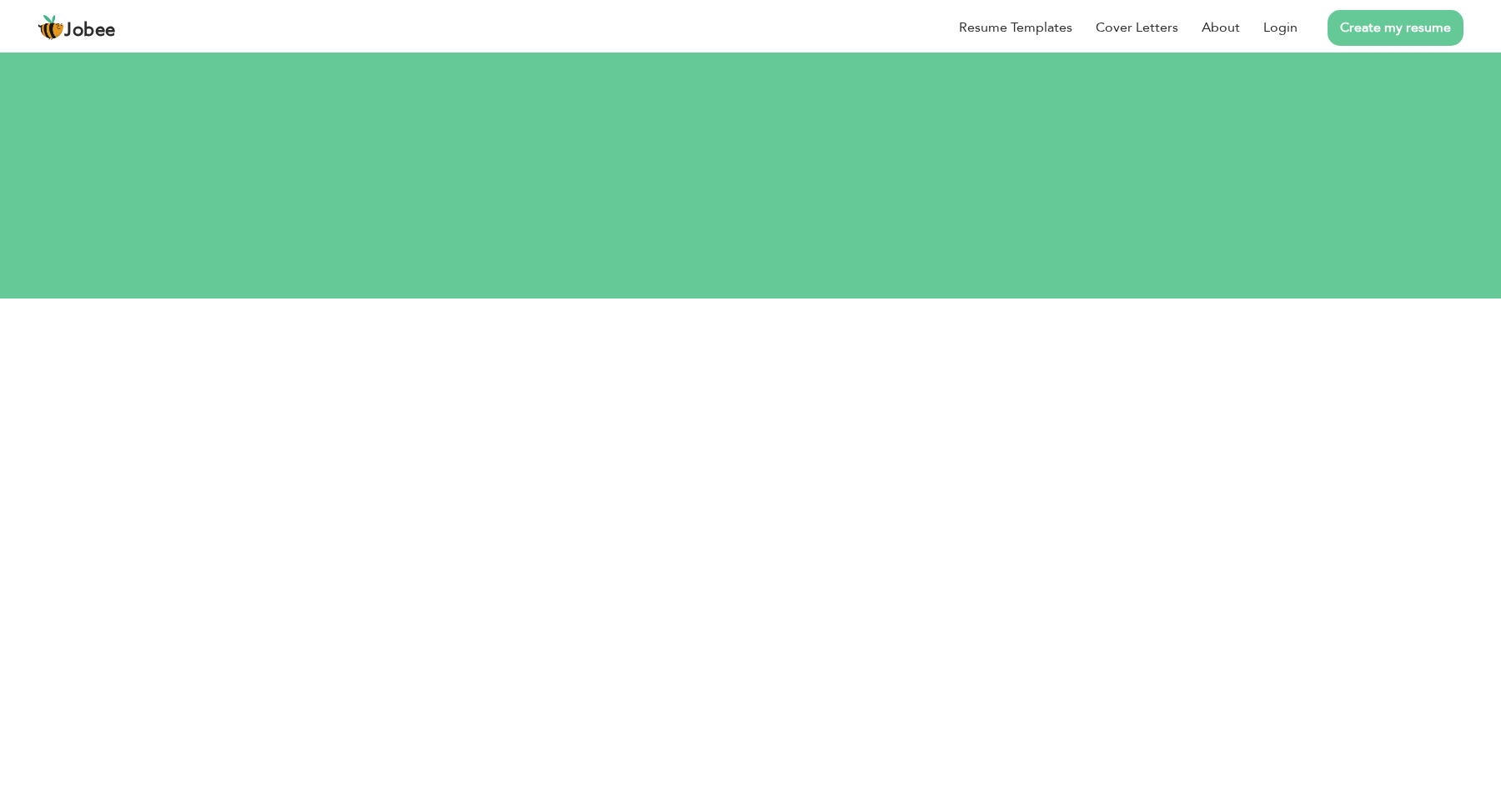 scroll, scrollTop: 0, scrollLeft: 0, axis: both 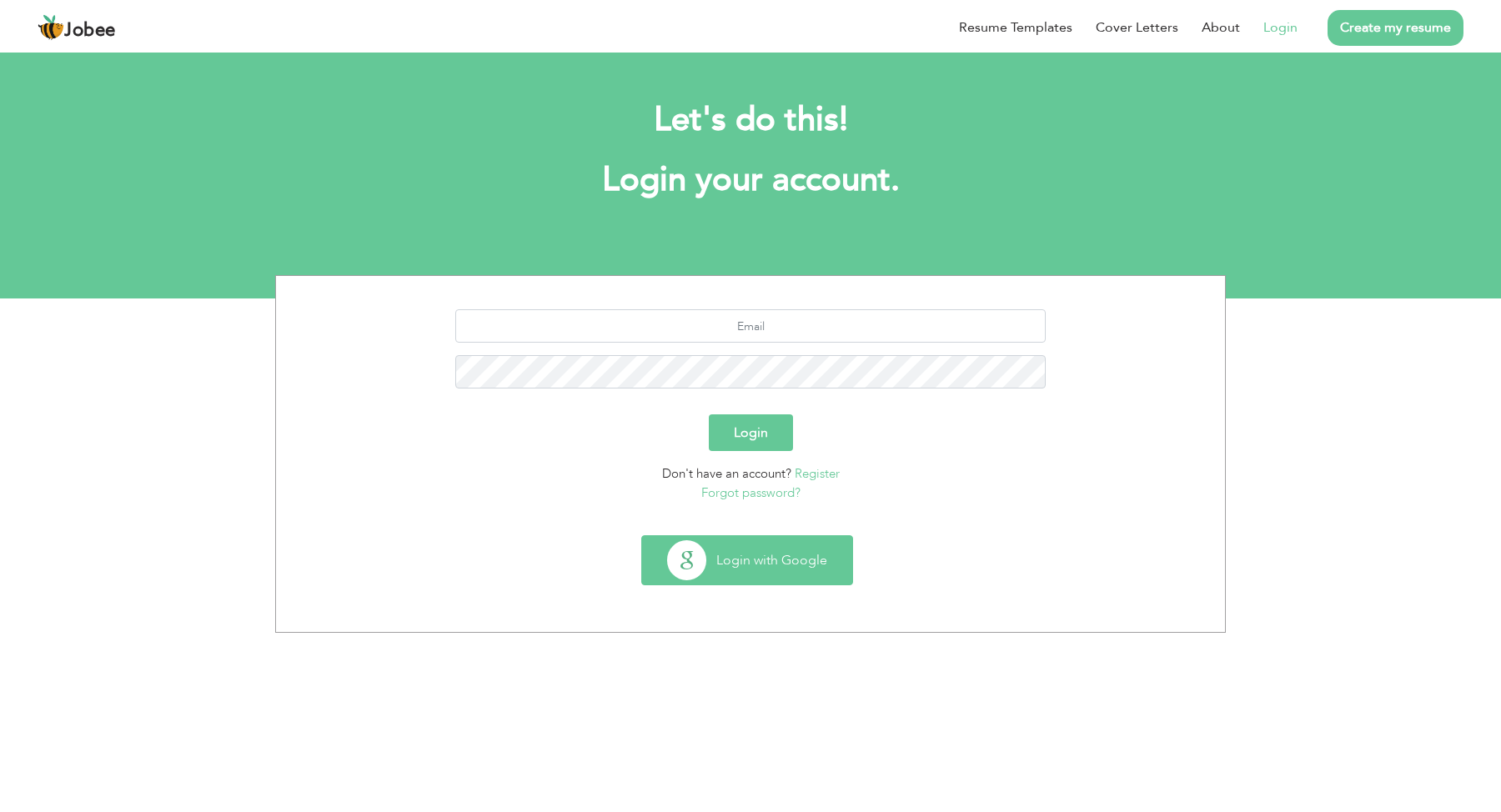 click on "Login with Google" at bounding box center [747, 560] 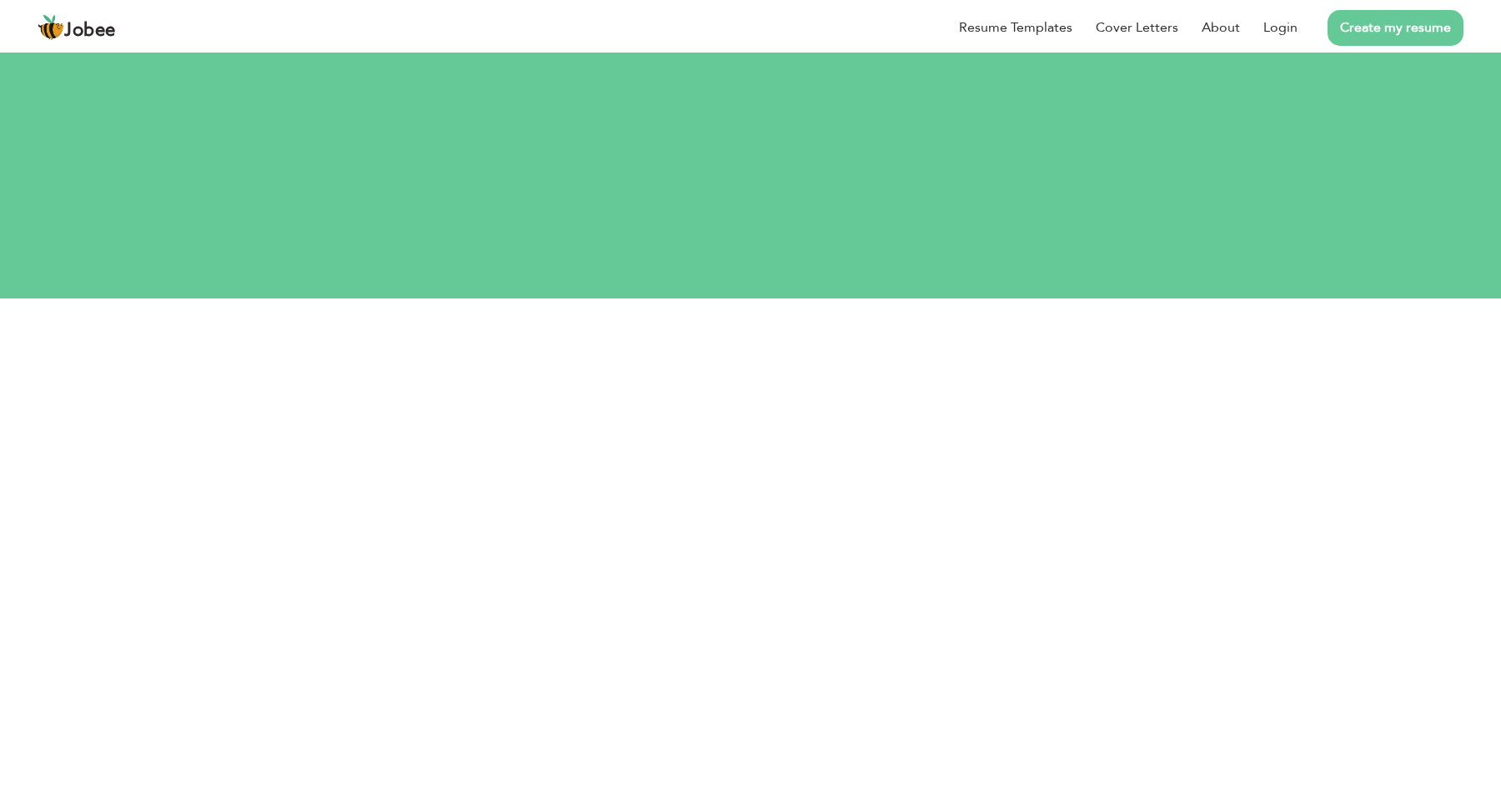 scroll, scrollTop: 0, scrollLeft: 0, axis: both 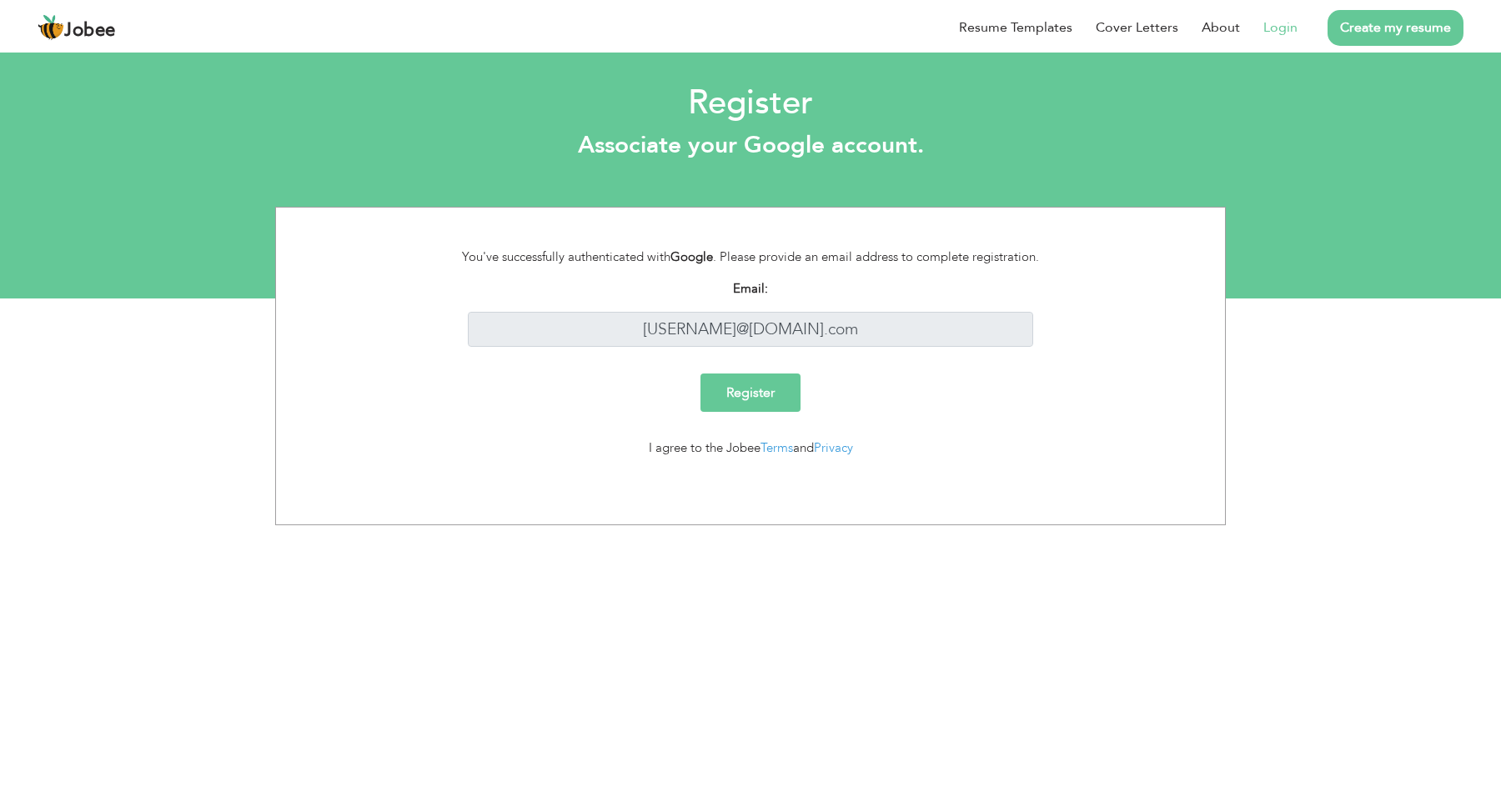 click on "Register" at bounding box center (750, 393) 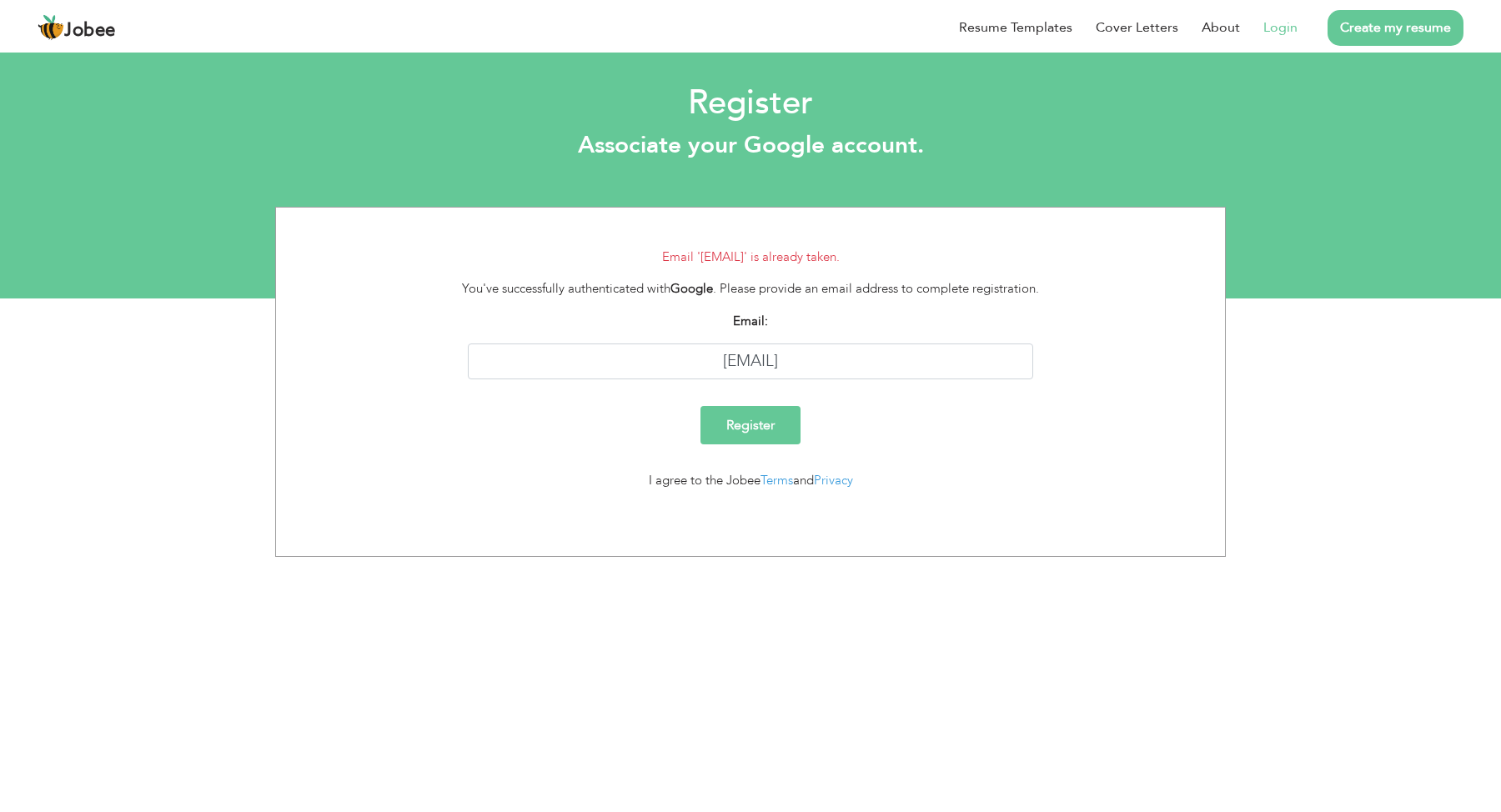 scroll, scrollTop: 0, scrollLeft: 0, axis: both 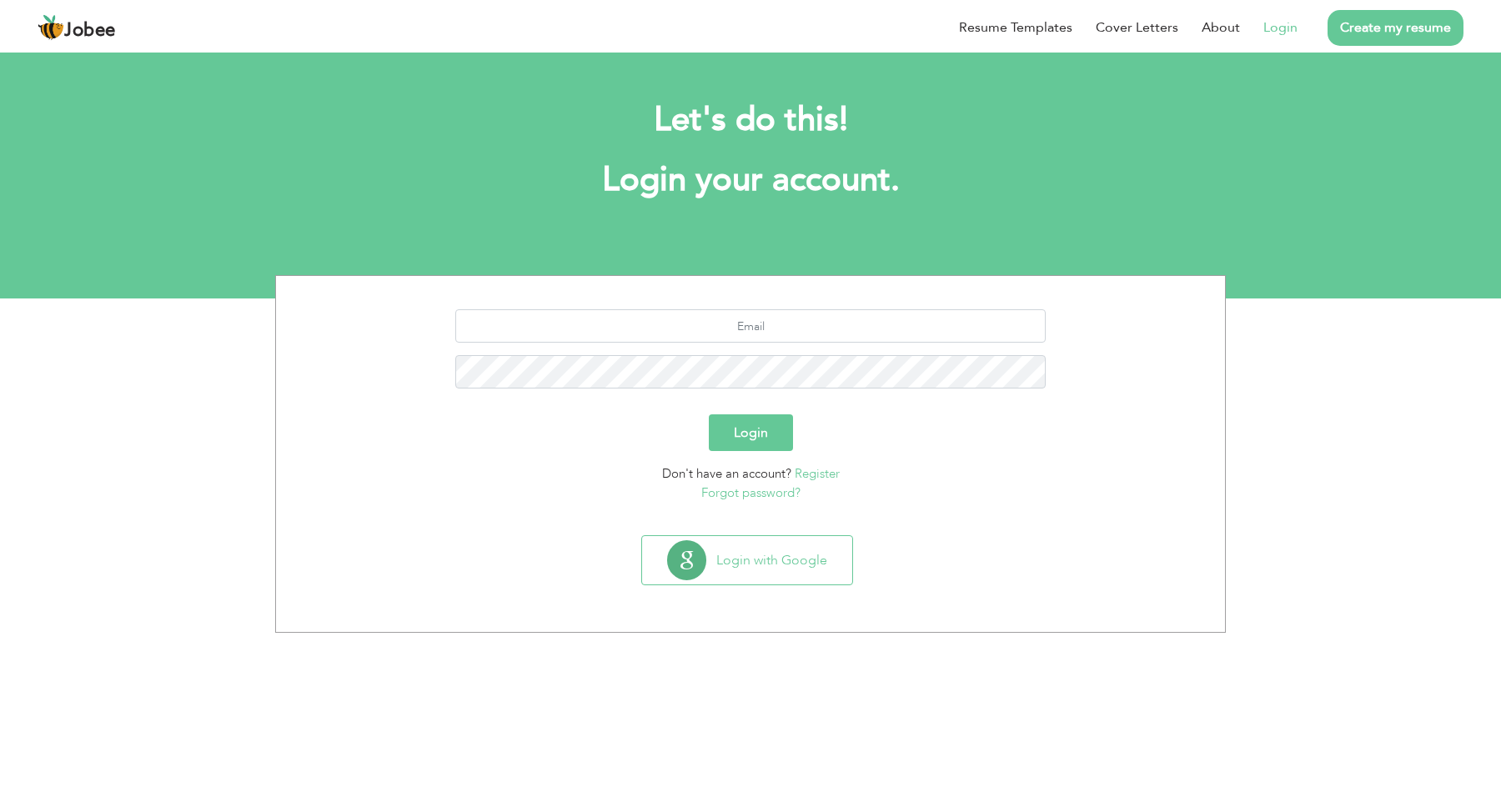 click at bounding box center [750, 355] 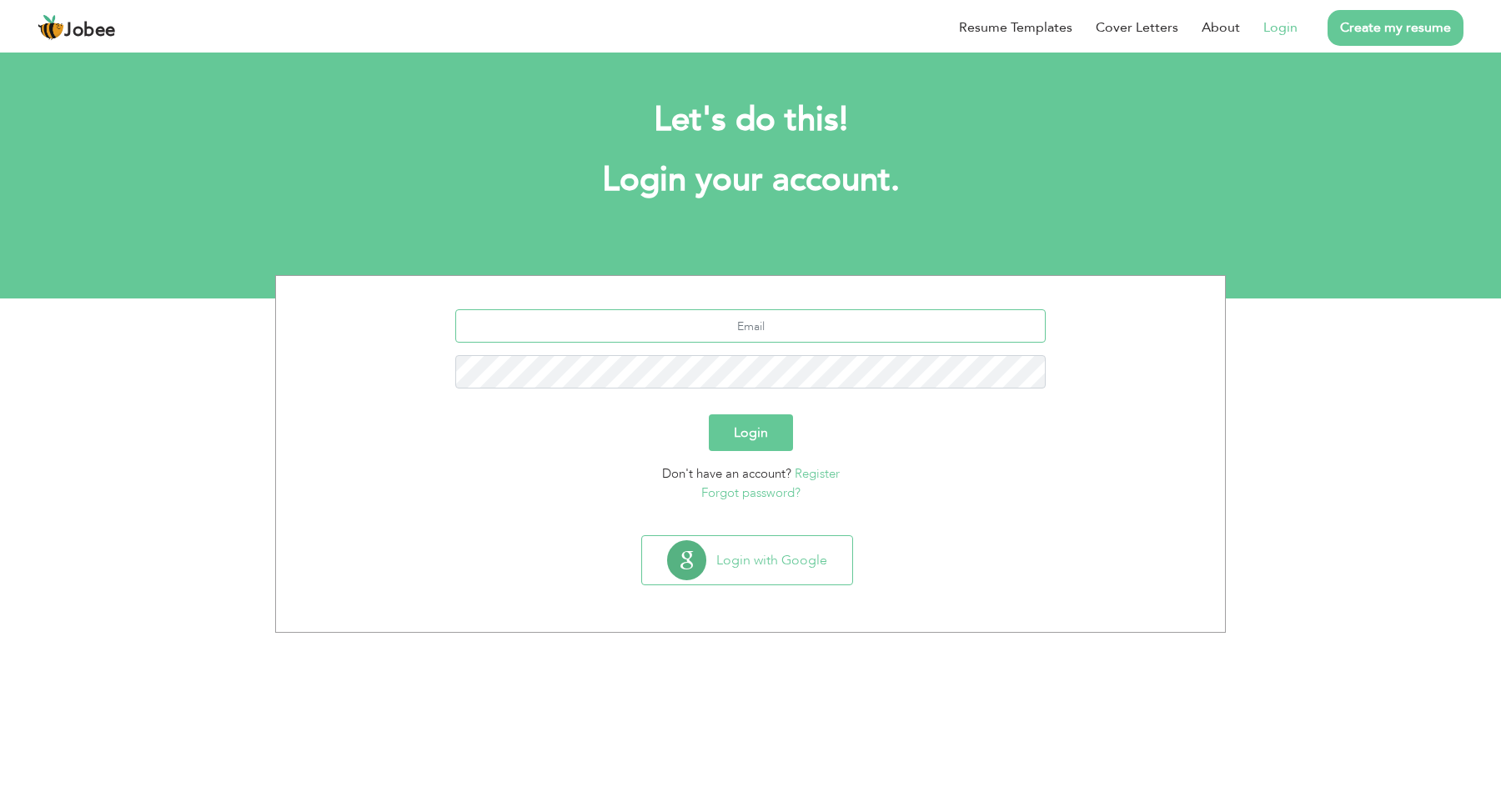 click at bounding box center [750, 326] 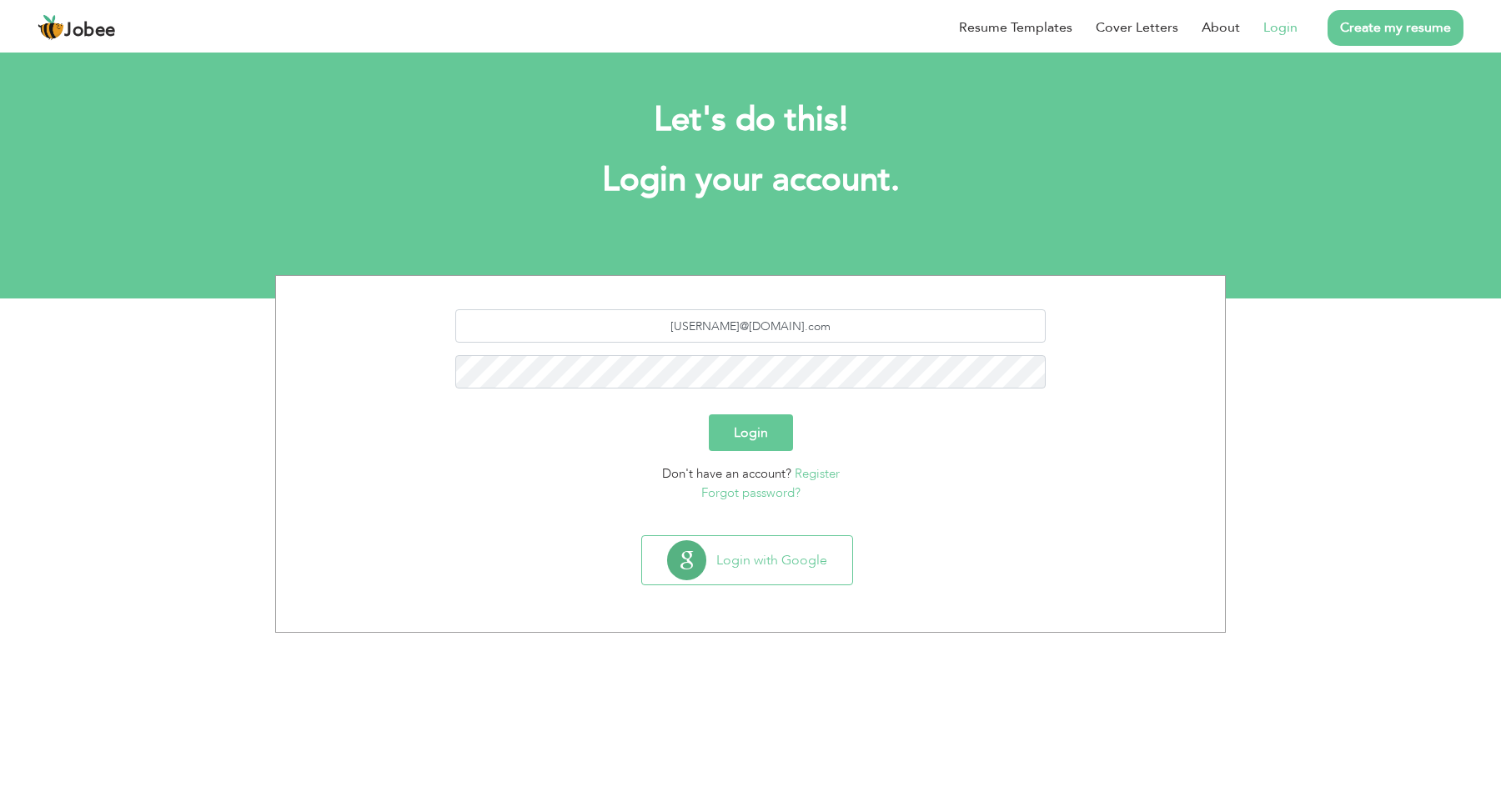 click on "Login" at bounding box center [750, 433] 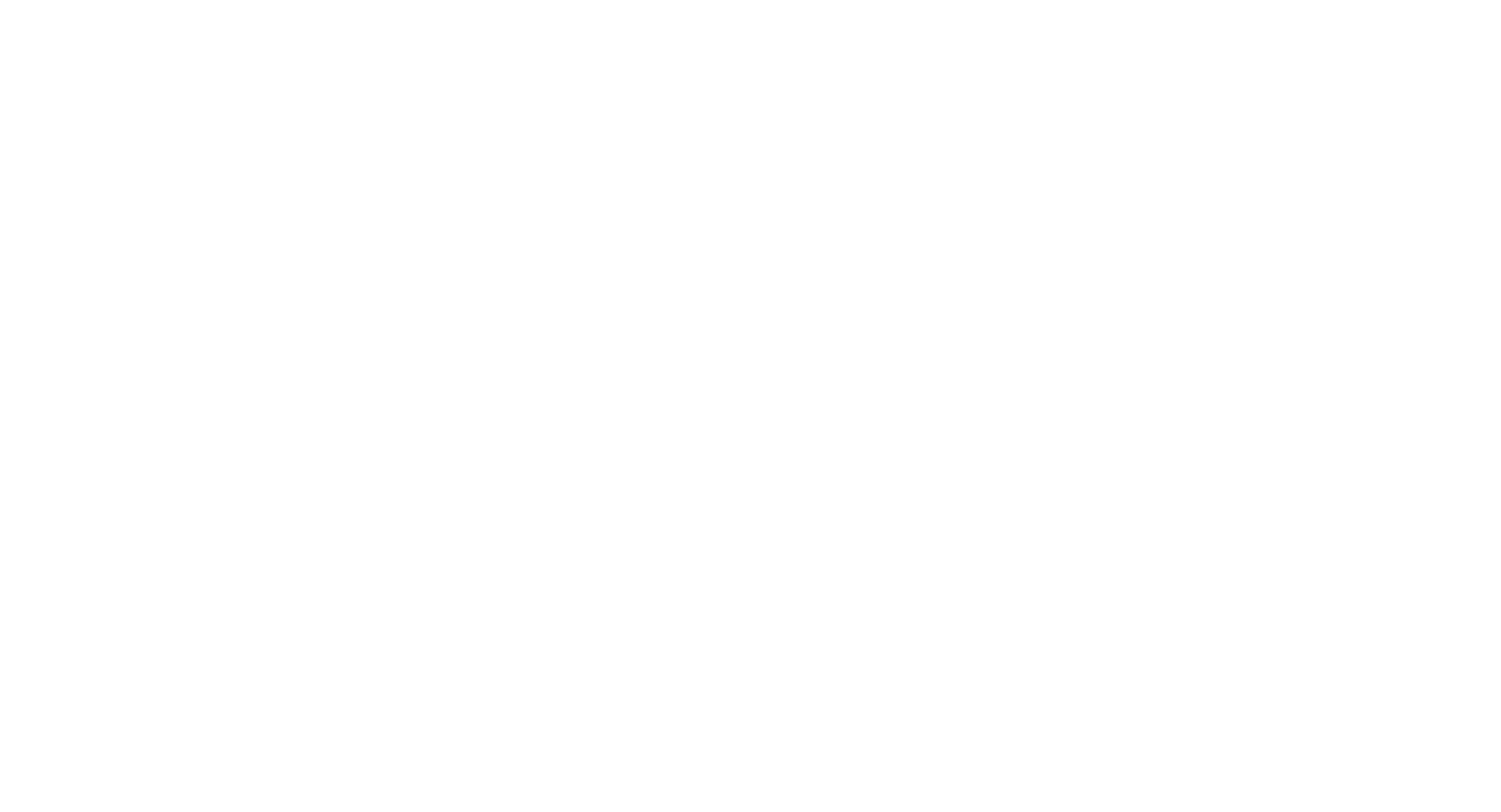 scroll, scrollTop: 0, scrollLeft: 0, axis: both 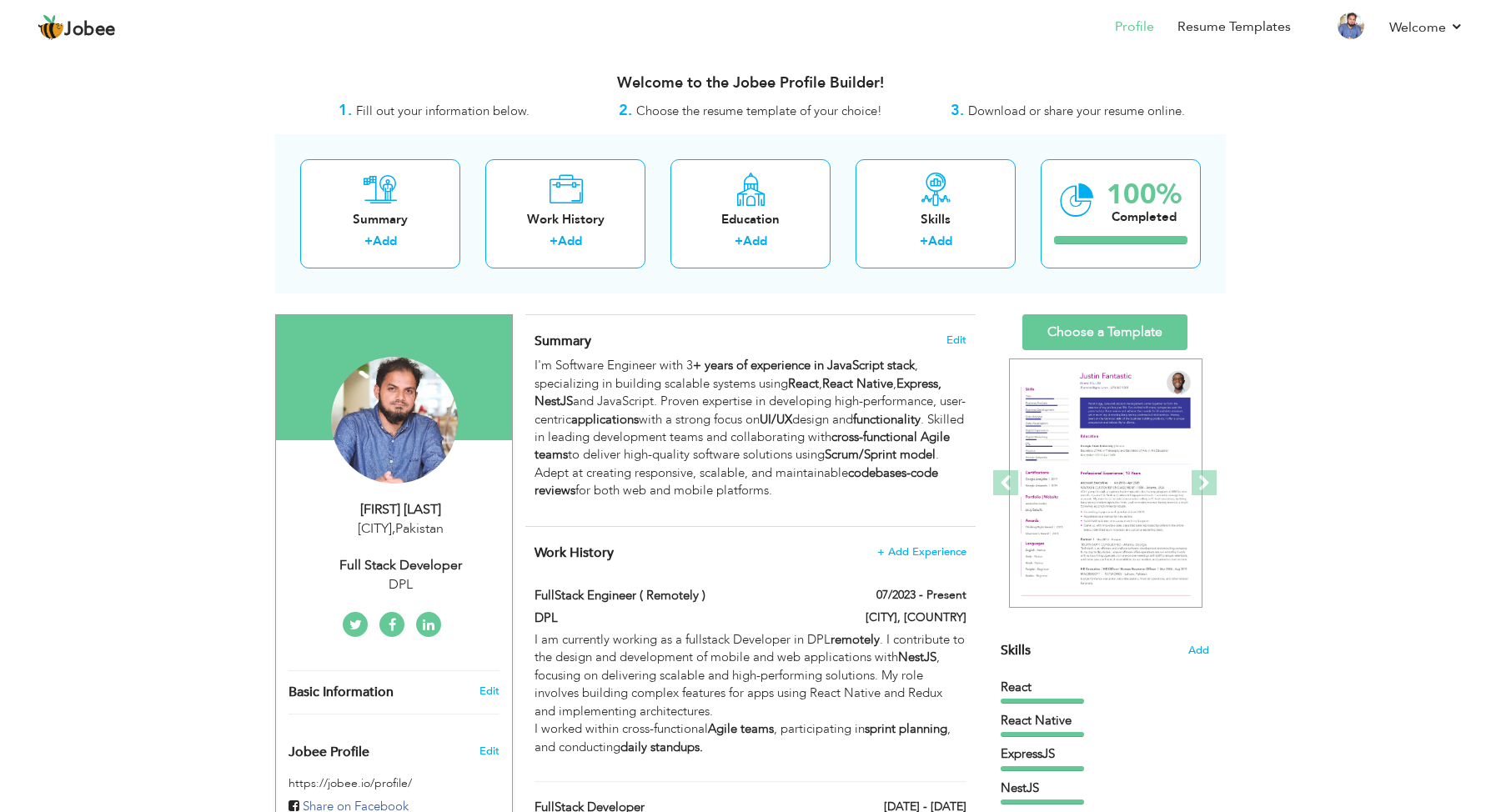 click on "I'm Software Engineer with 3 + years of experience in JavaScript stack  , specializing in building scalable systems using  React ,  React Native ,  Express, NestJS   and JavaScript. Proven expertise in developing high-performance, user-centric  applications  with a strong focus on  UI/UX  design and  functionality . Skilled in leading development teams and collaborating with  cross-functional Agile teams  to deliver high-quality software solutions using  Scrum/Sprint model . Adept at creating responsive, scalable, and maintainable  codebases-code reviews  for both web and mobile platforms." at bounding box center (750, 428) 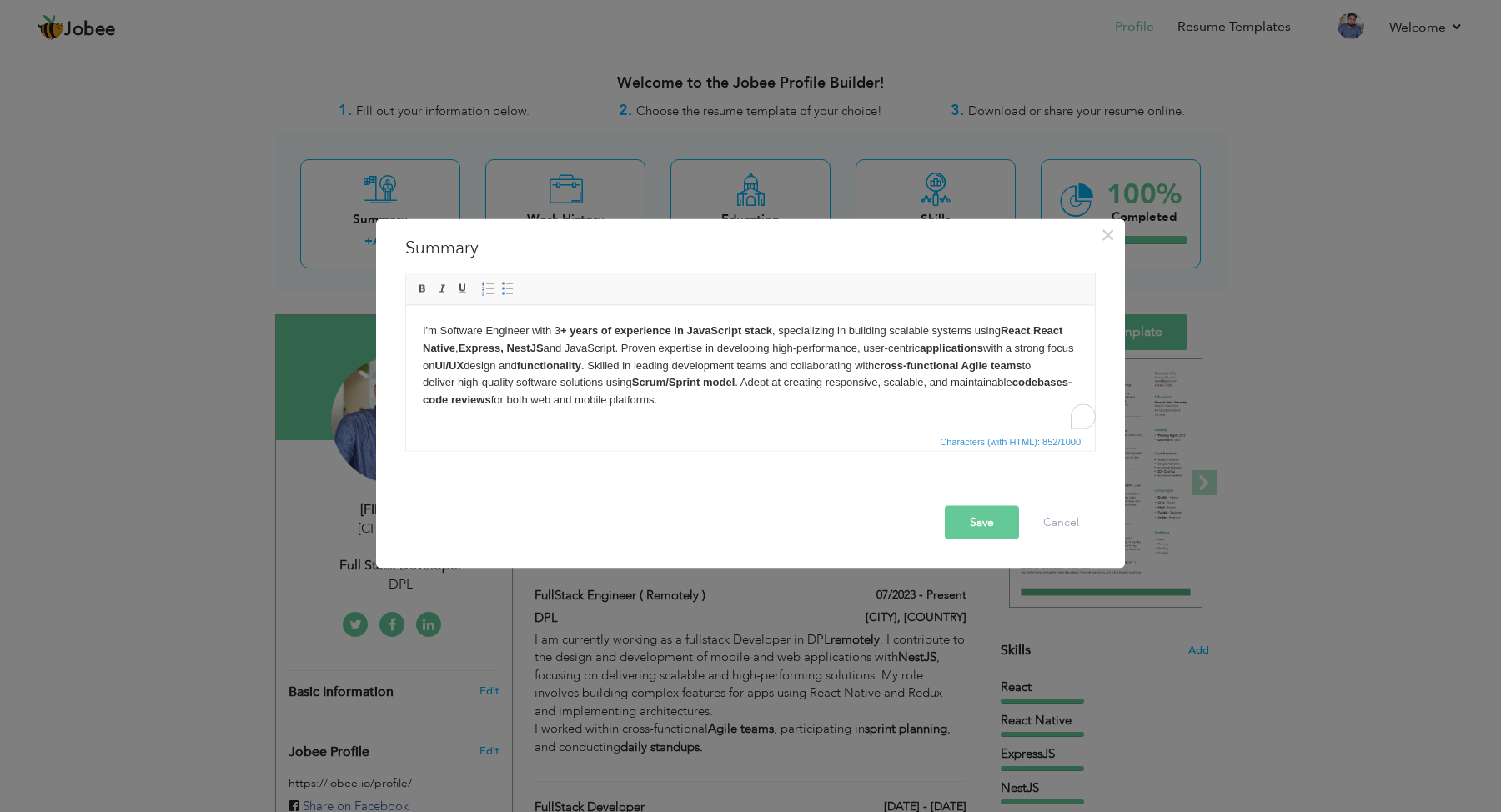 click on "+ years of experience in JavaScript stack" at bounding box center [666, 329] 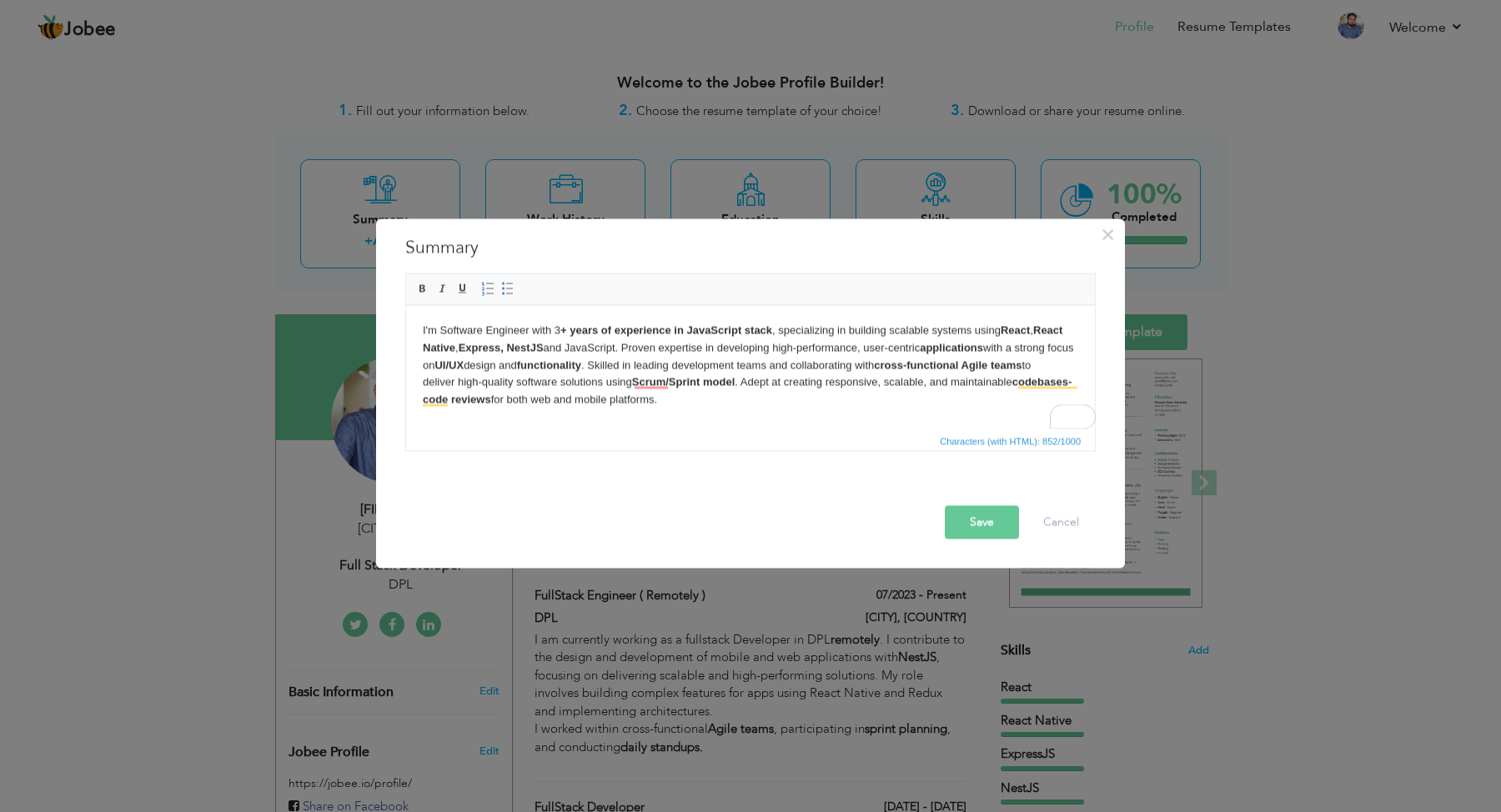 type 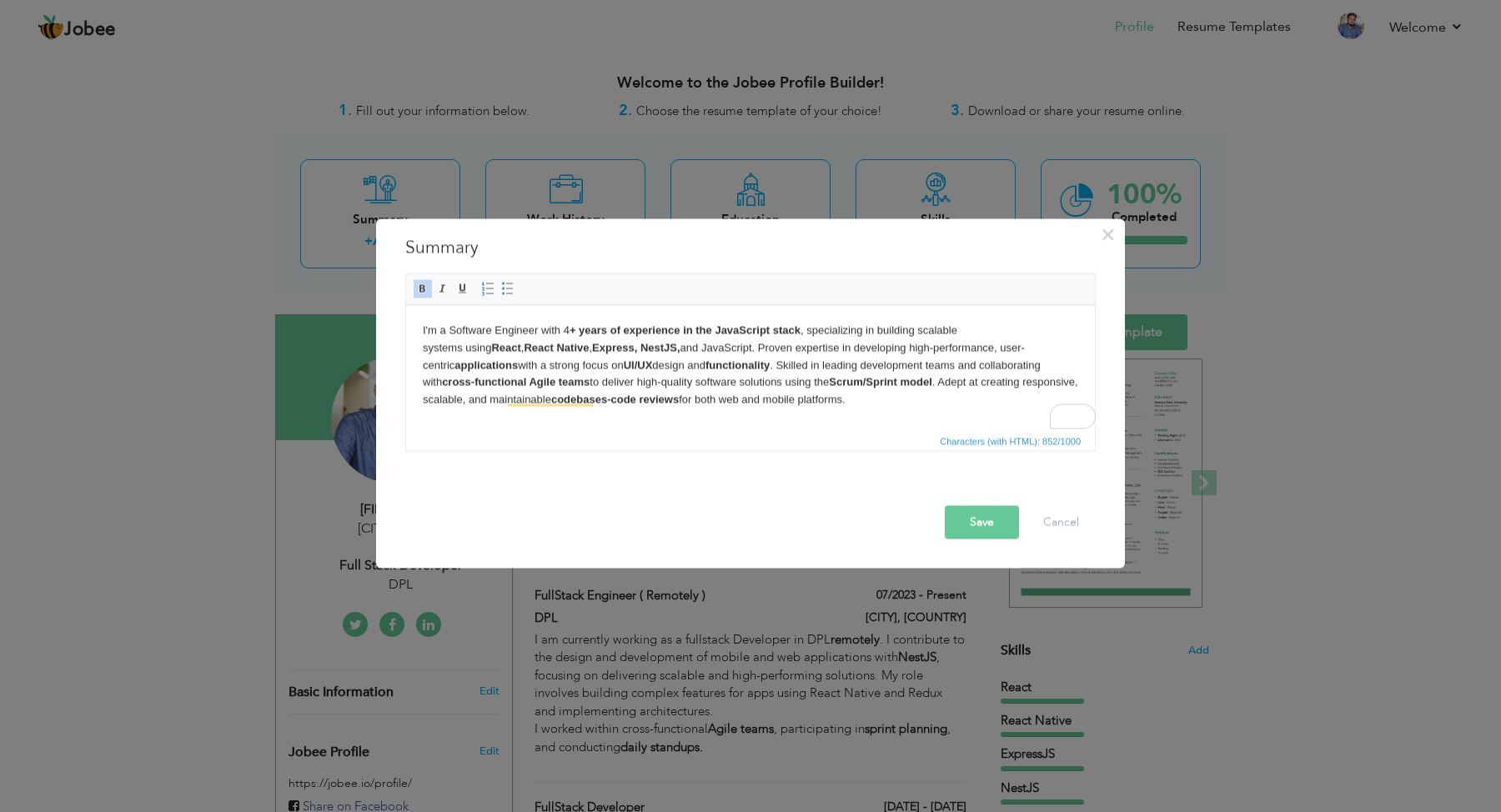click on "functionality" at bounding box center (737, 364) 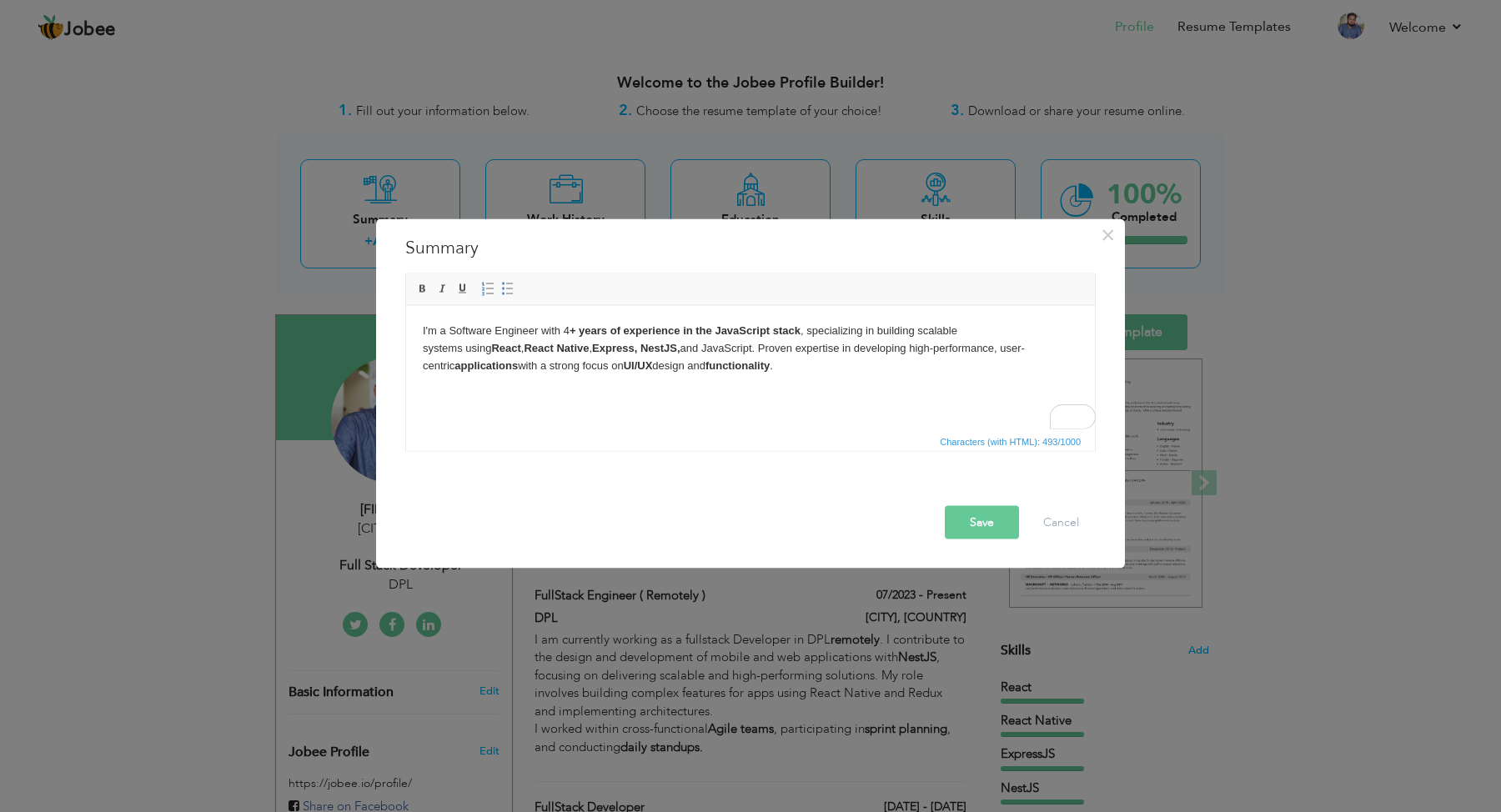 click on "Save" at bounding box center (981, 523) 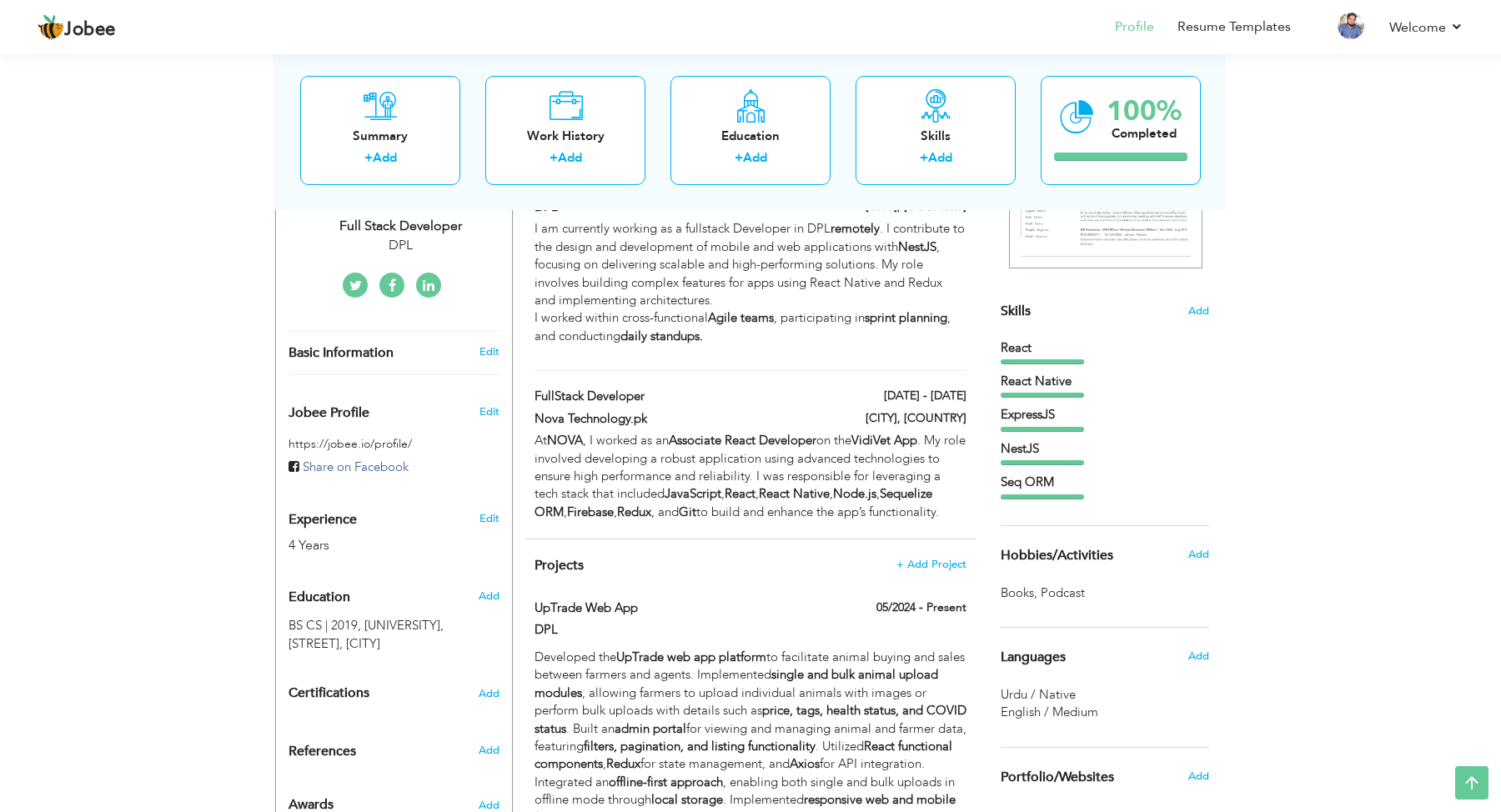 scroll, scrollTop: 315, scrollLeft: 0, axis: vertical 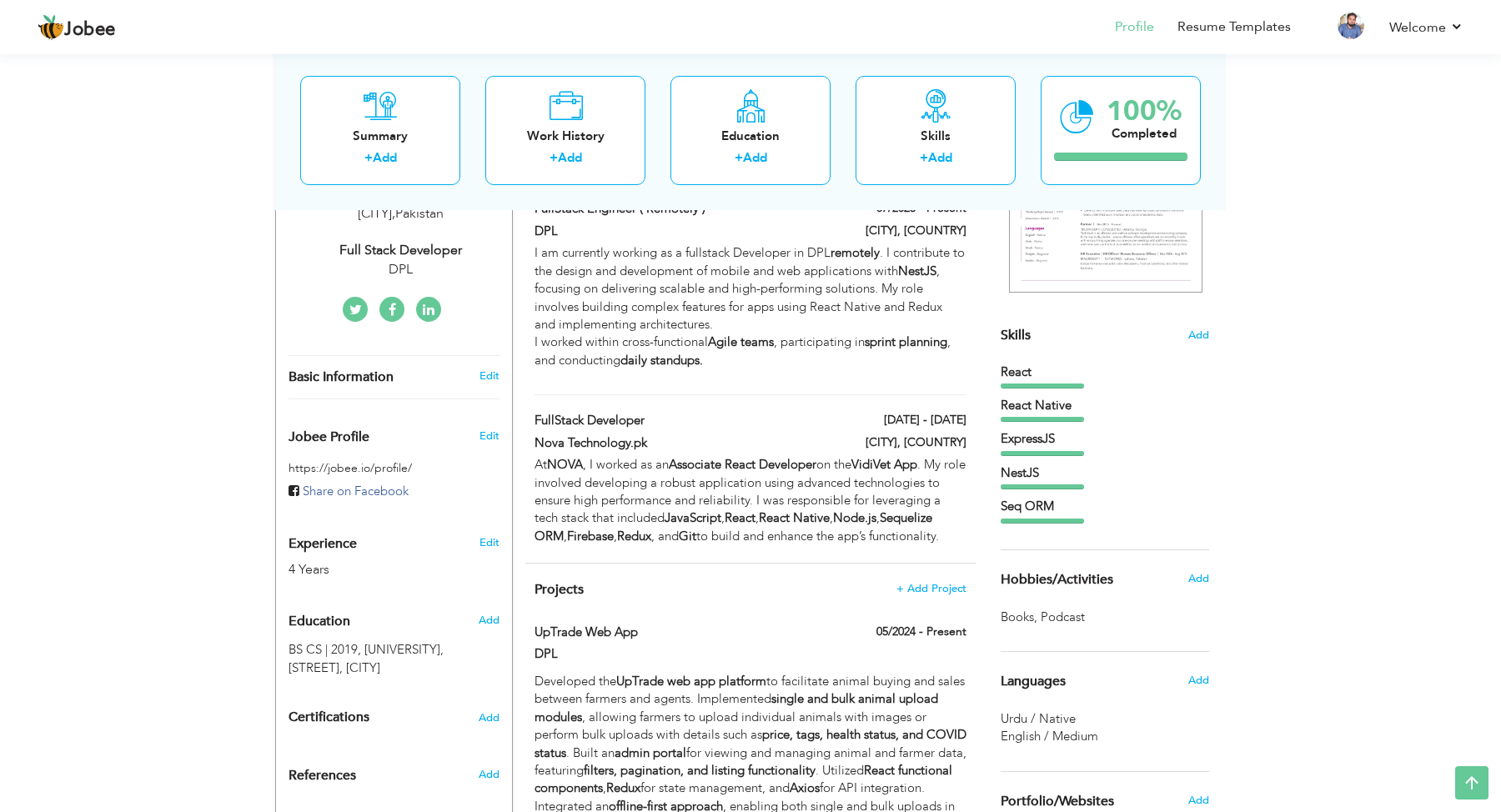 click on "React
React Native
ExpressJS" at bounding box center (1105, 444) 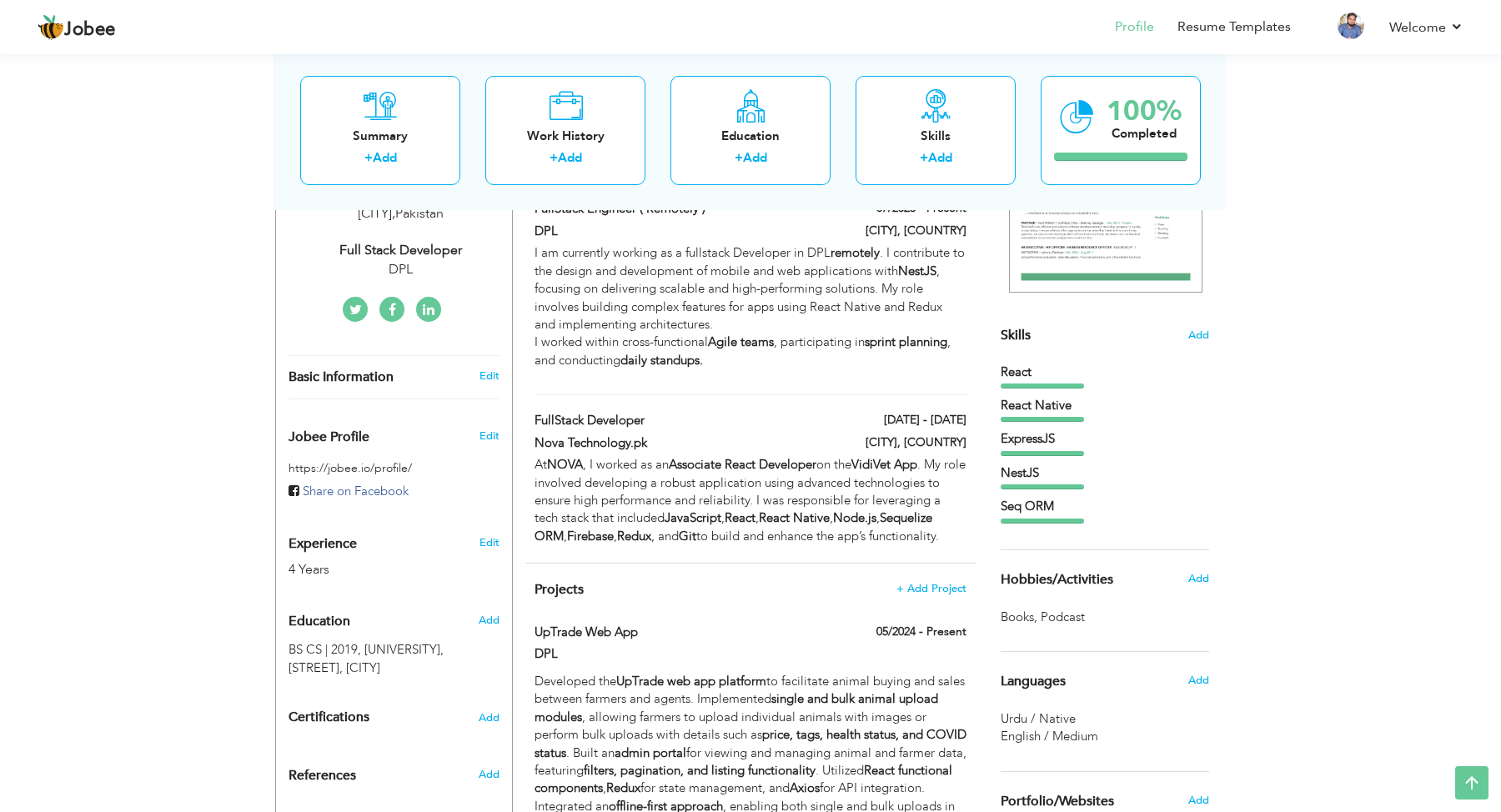 click on "Skills
Add" at bounding box center [1105, 172] 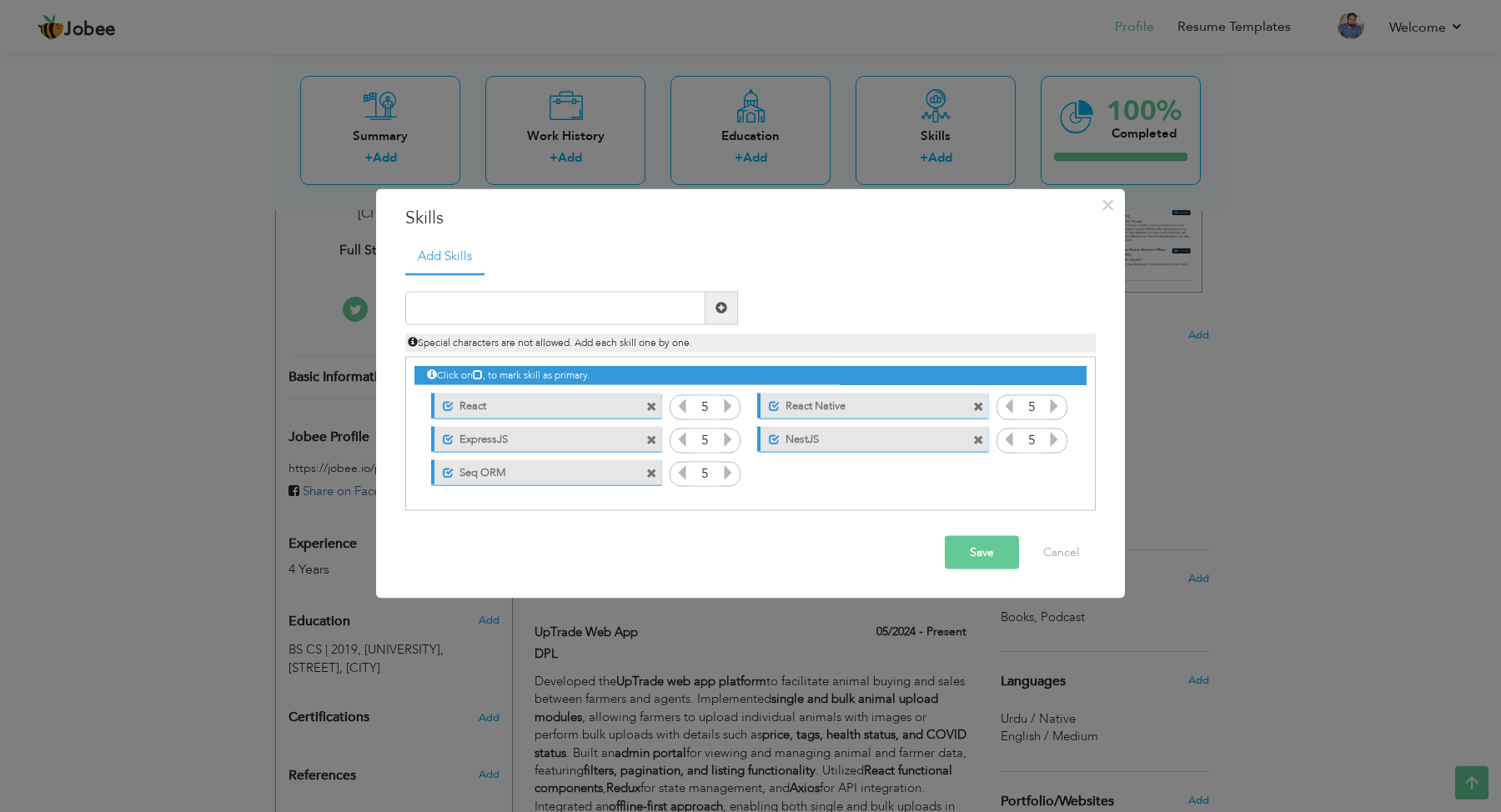 click on "Seq ORM" at bounding box center (536, 470) 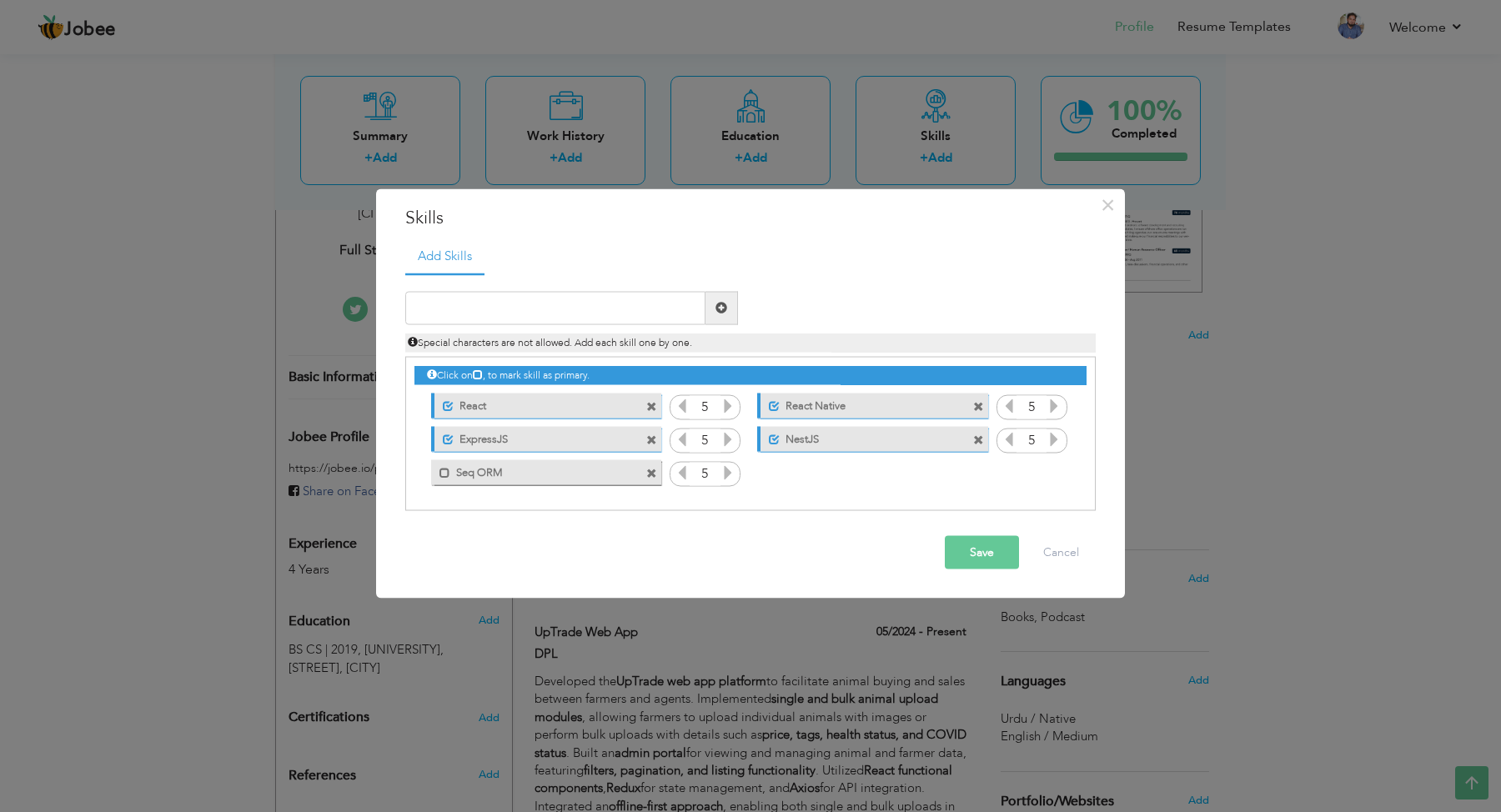 click on "Seq ORM" at bounding box center [535, 470] 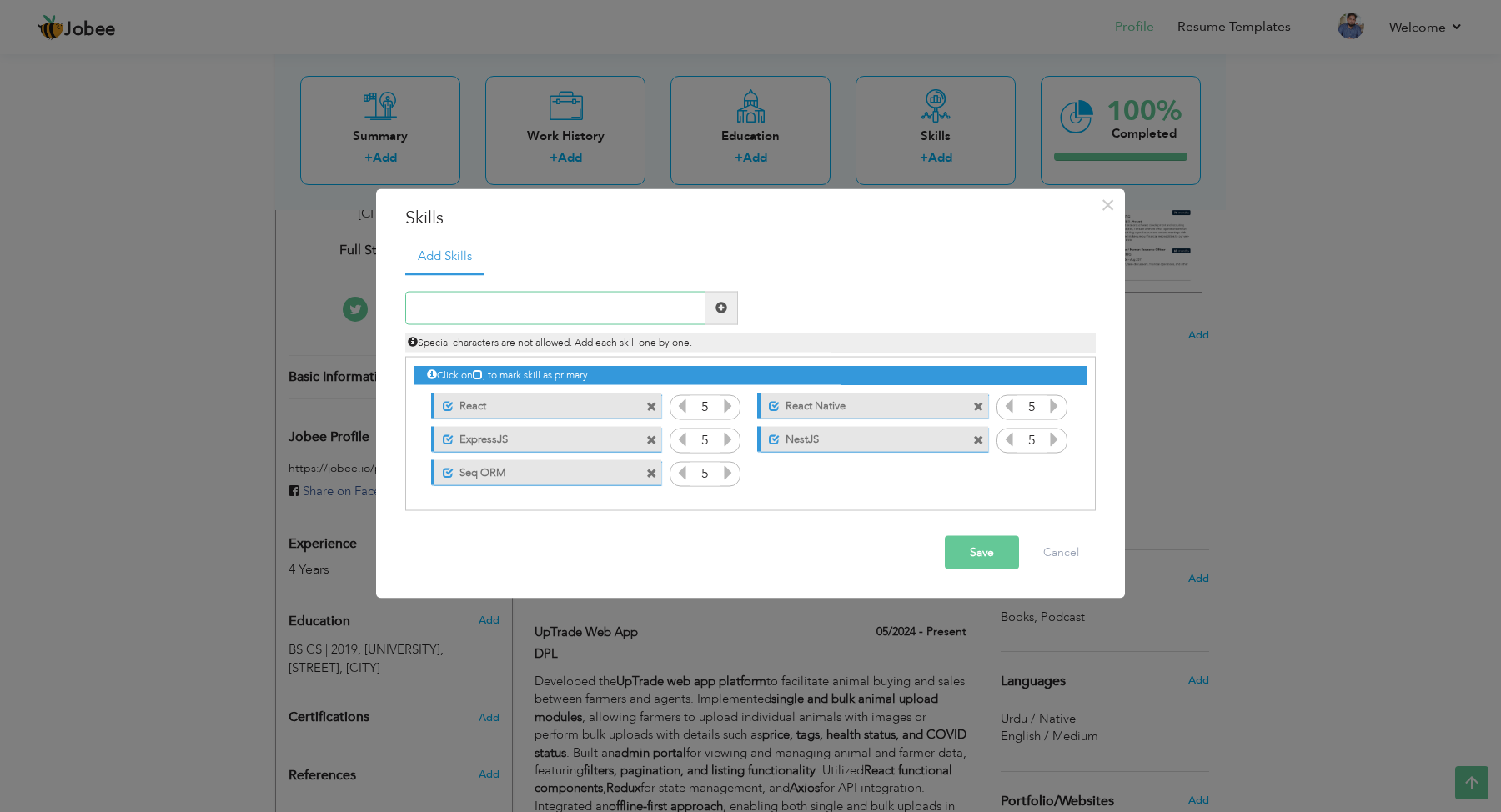 click at bounding box center [555, 308] 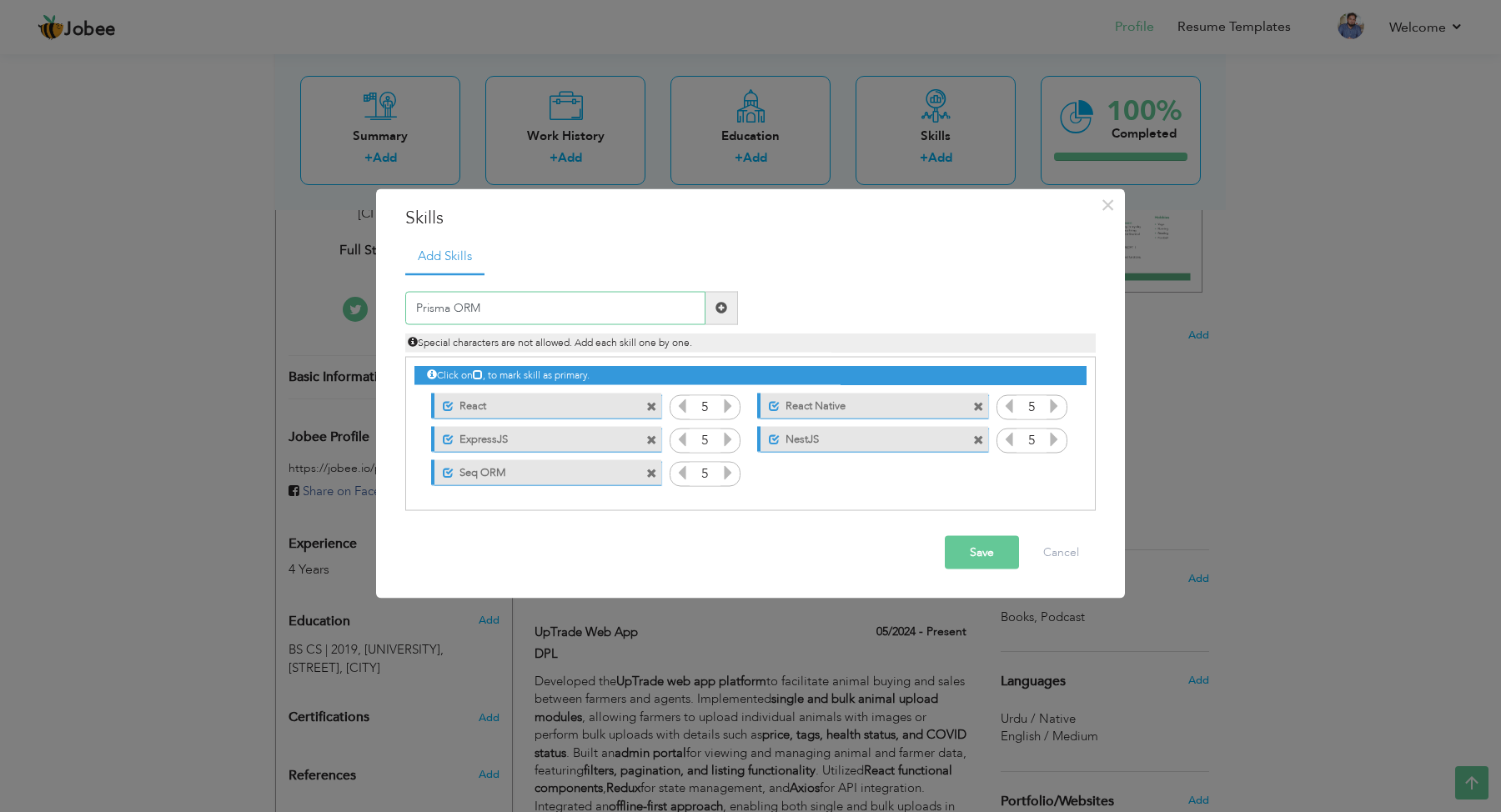 type on "Prisma ORM" 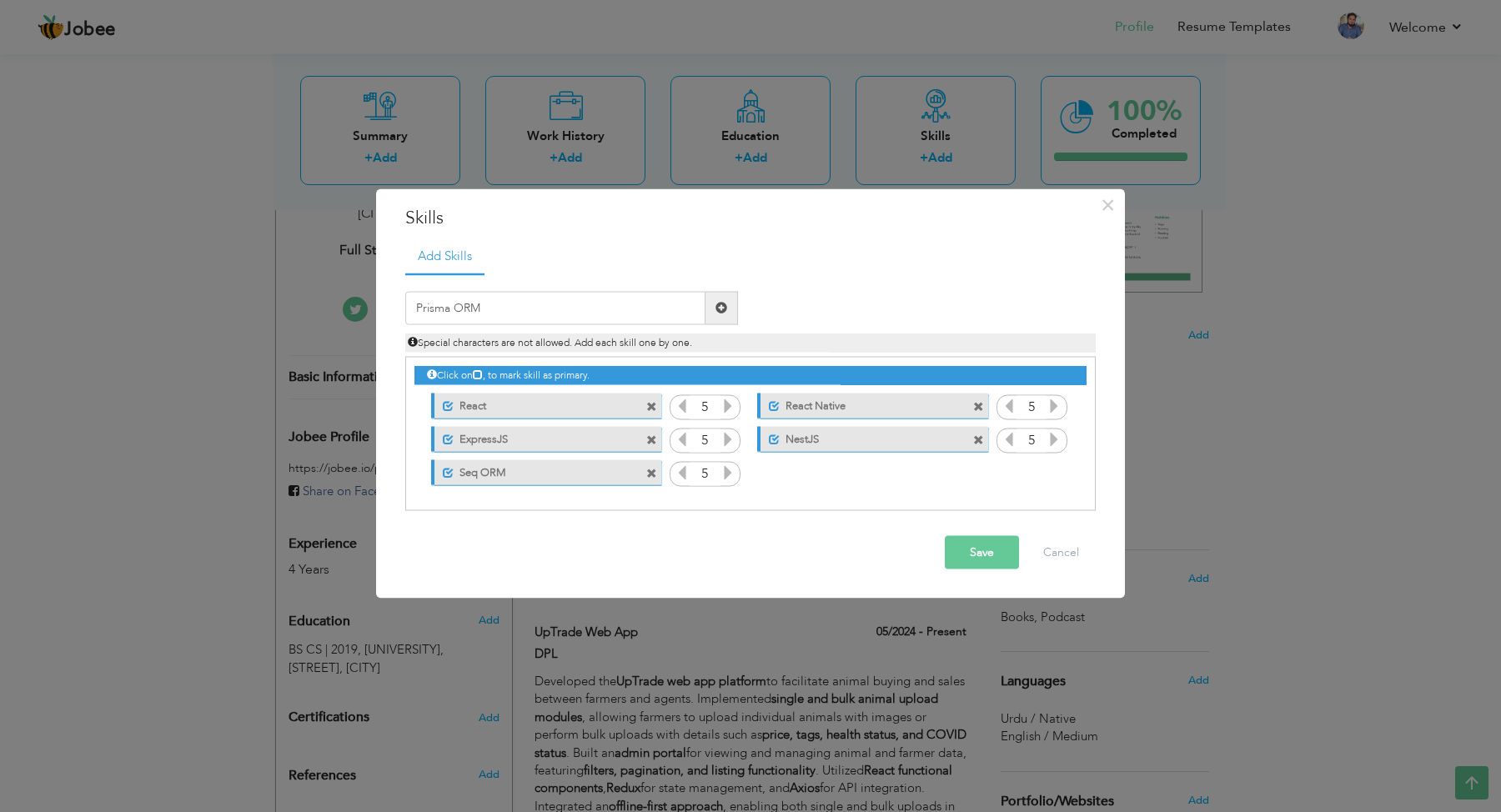 click at bounding box center (721, 308) 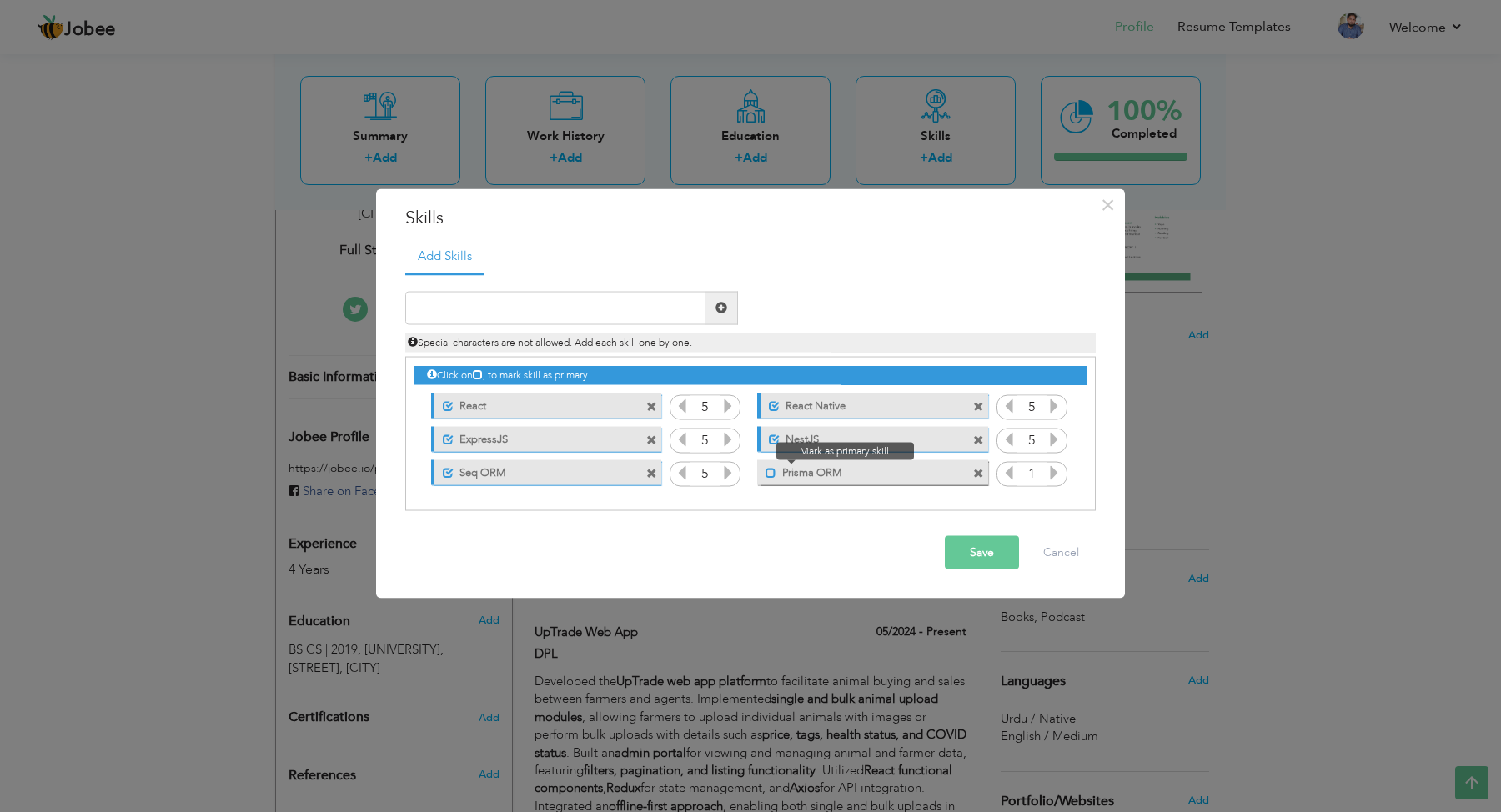 click at bounding box center [771, 473] 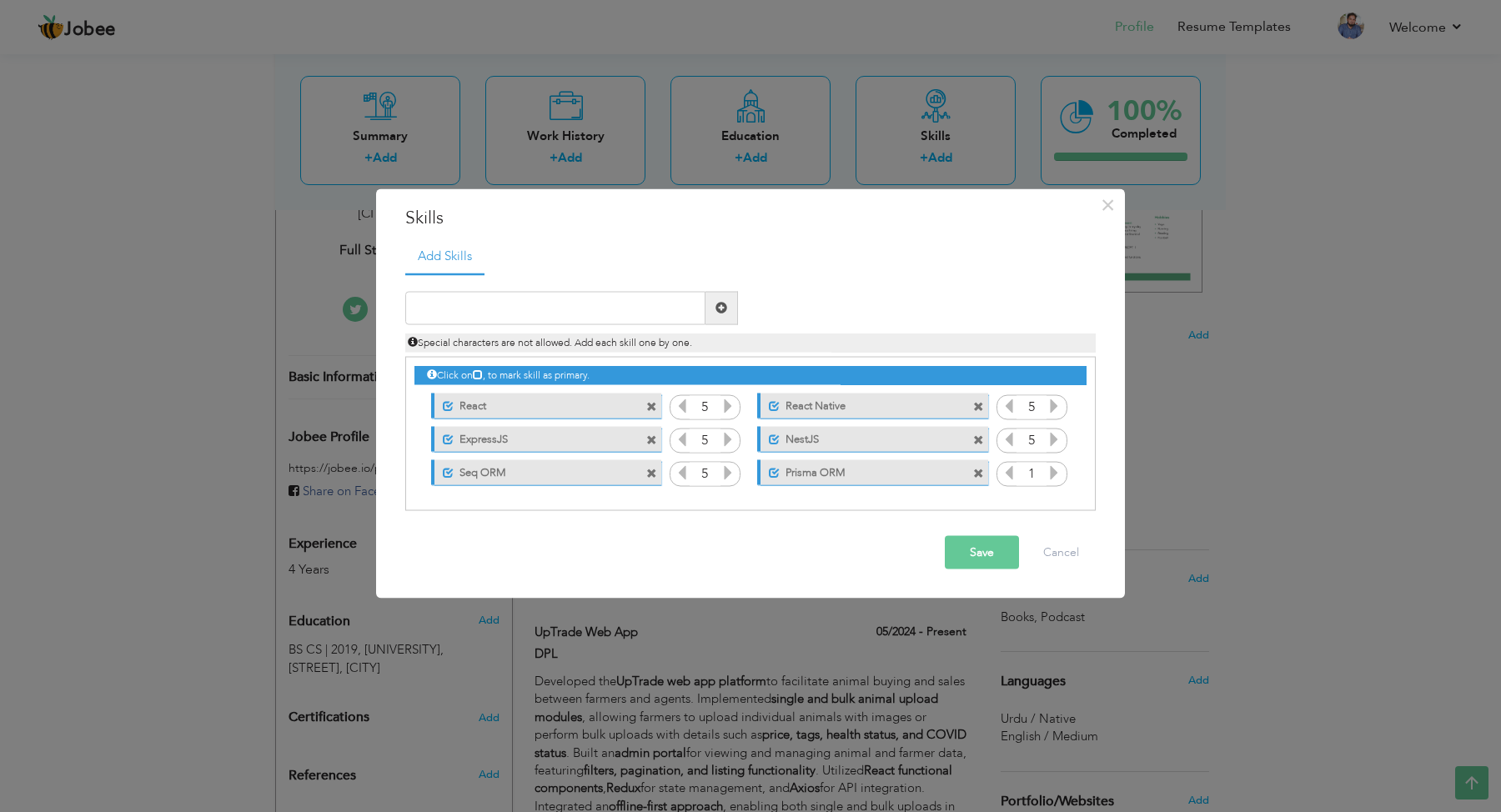 click at bounding box center [1054, 472] 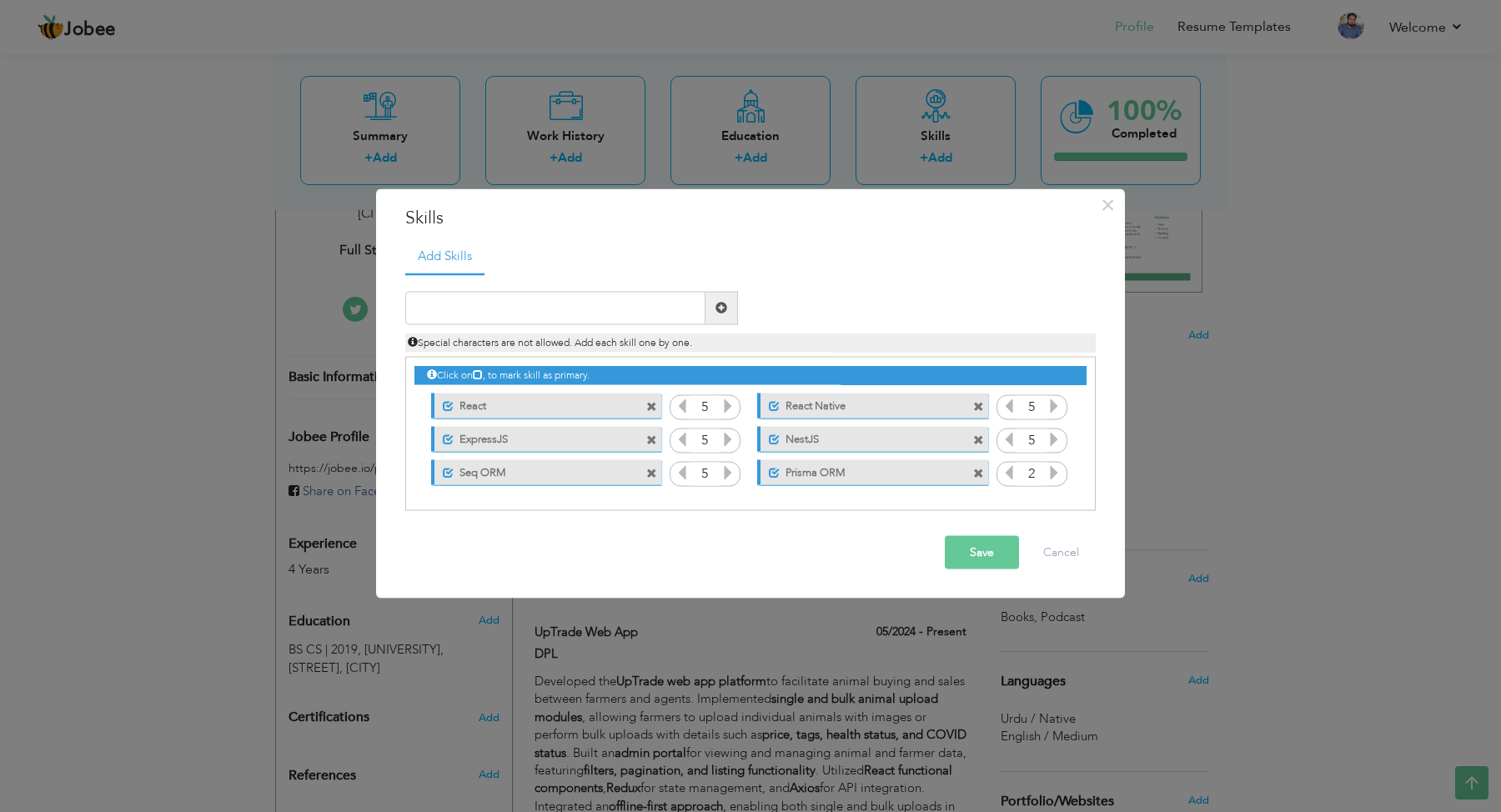 click at bounding box center [1054, 472] 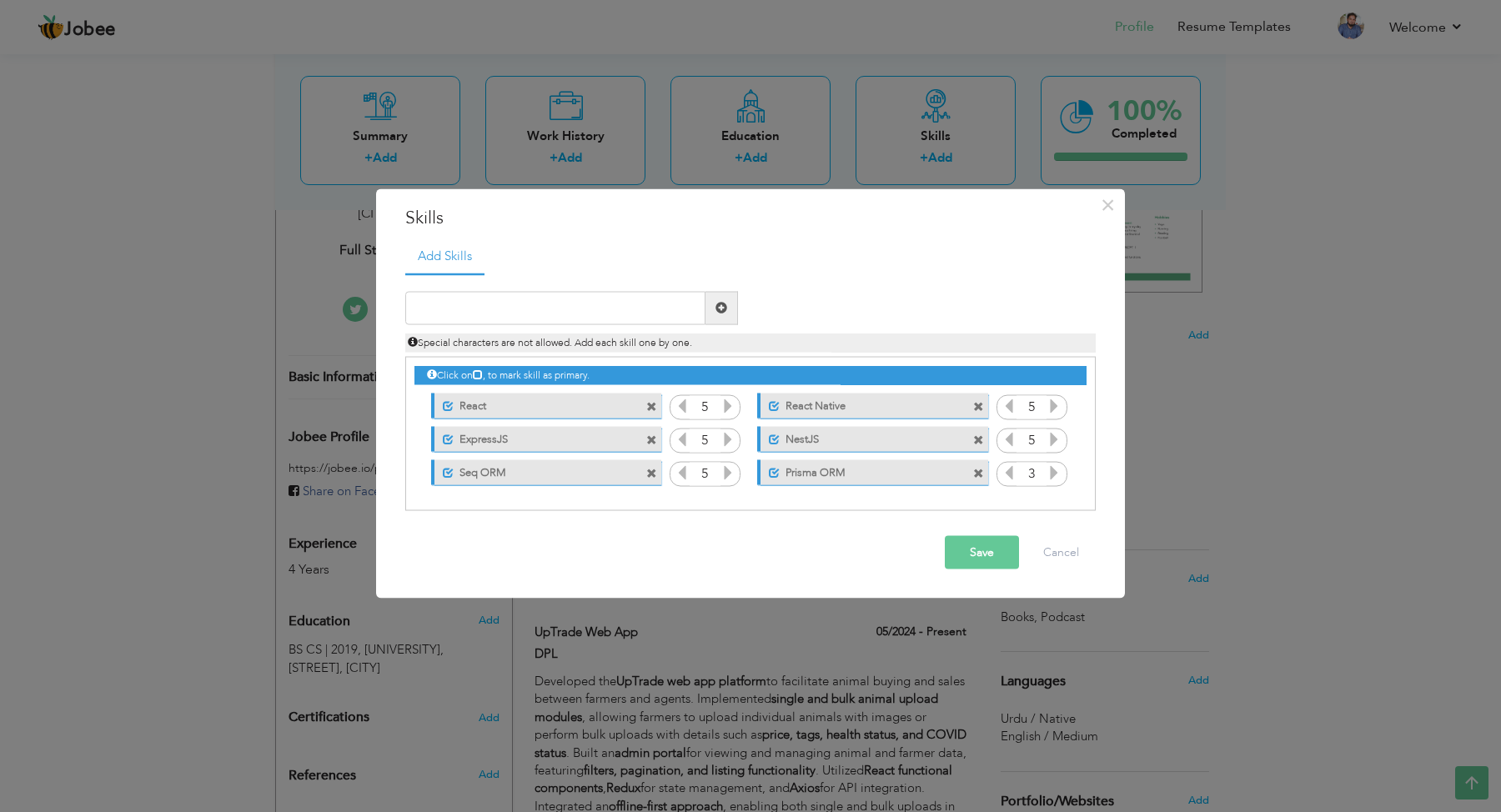 click at bounding box center [1054, 472] 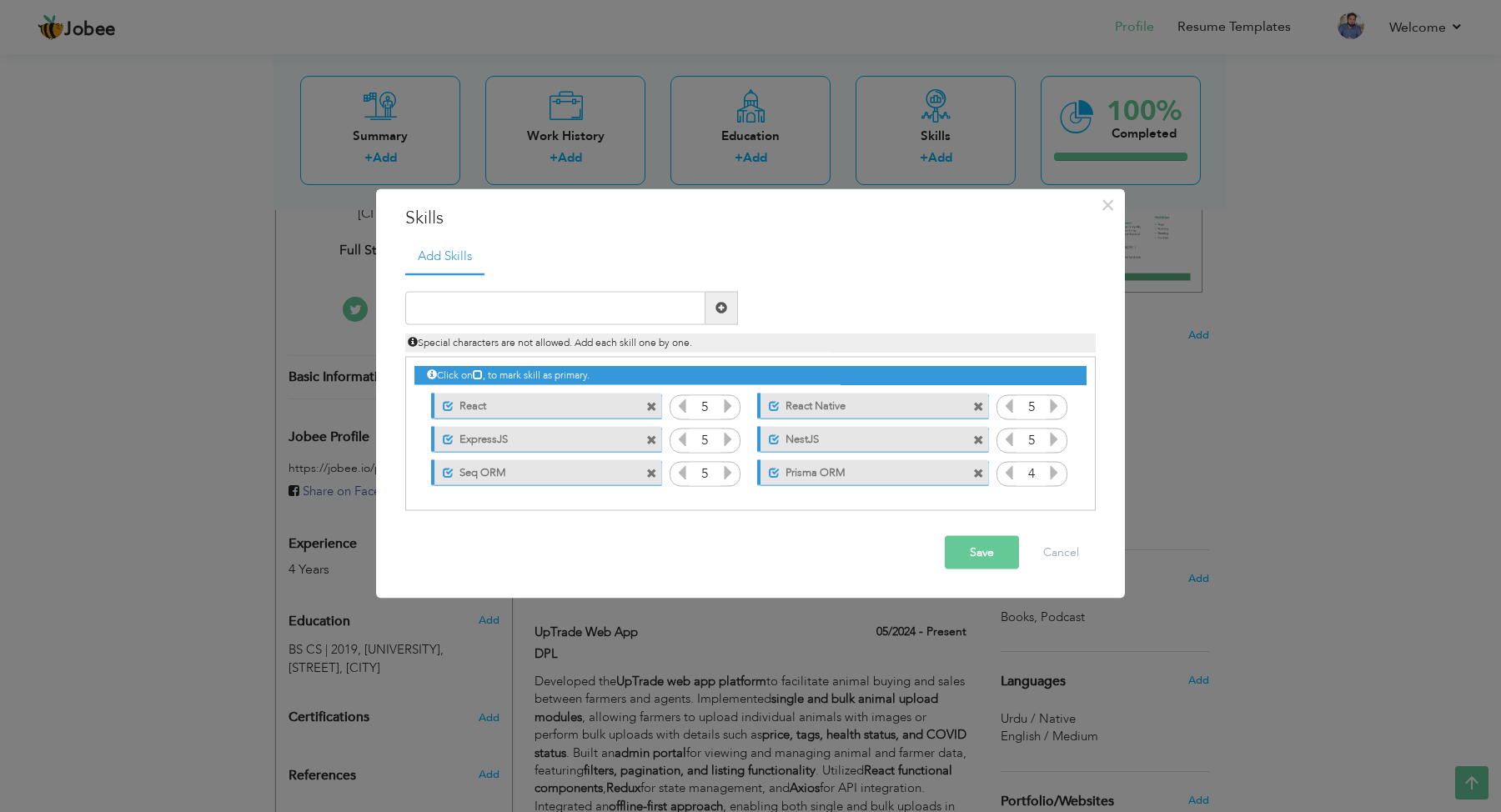 click at bounding box center (1054, 472) 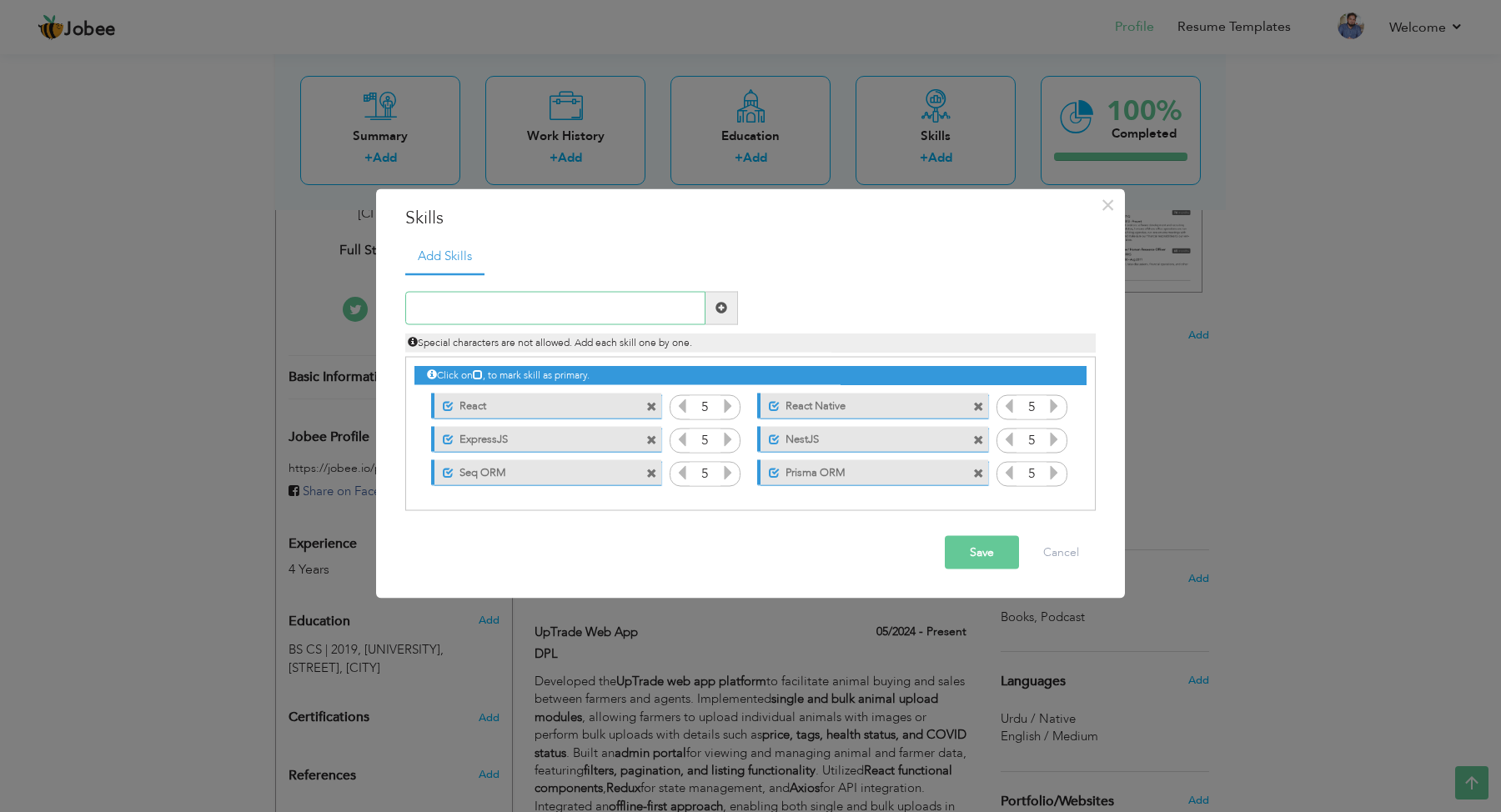 click at bounding box center (555, 308) 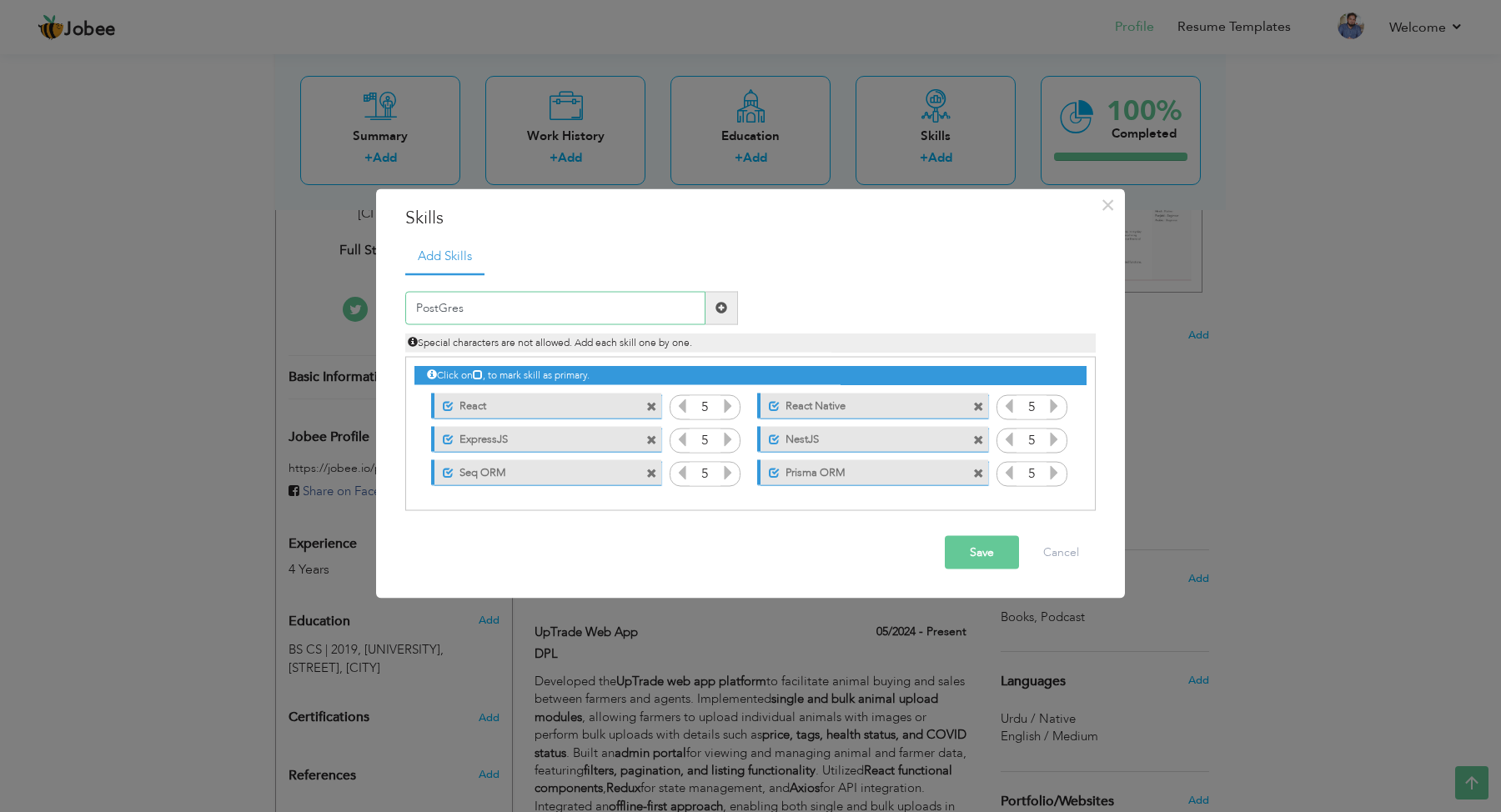 type on "PostGres" 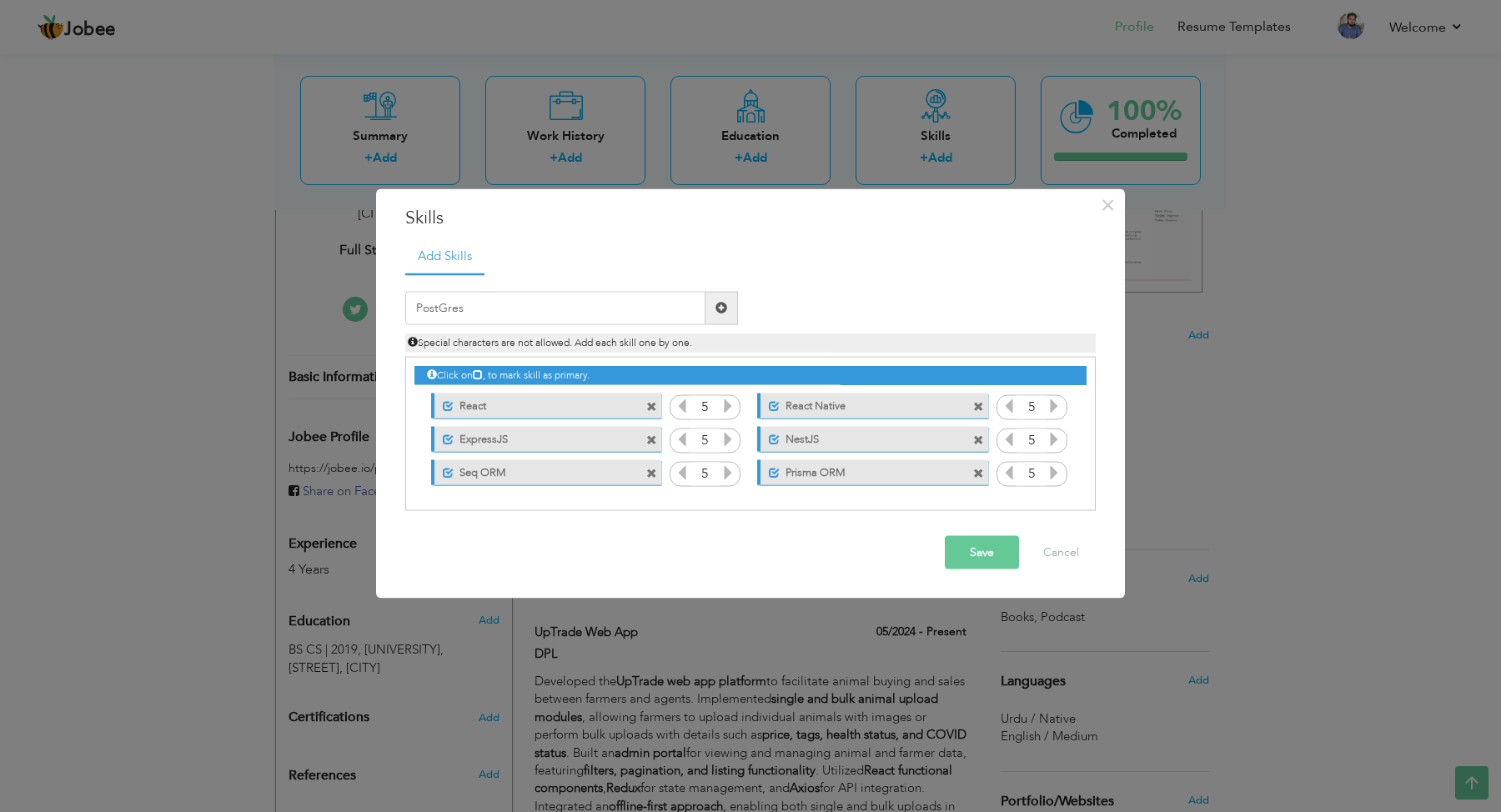 click on "Save" at bounding box center [981, 552] 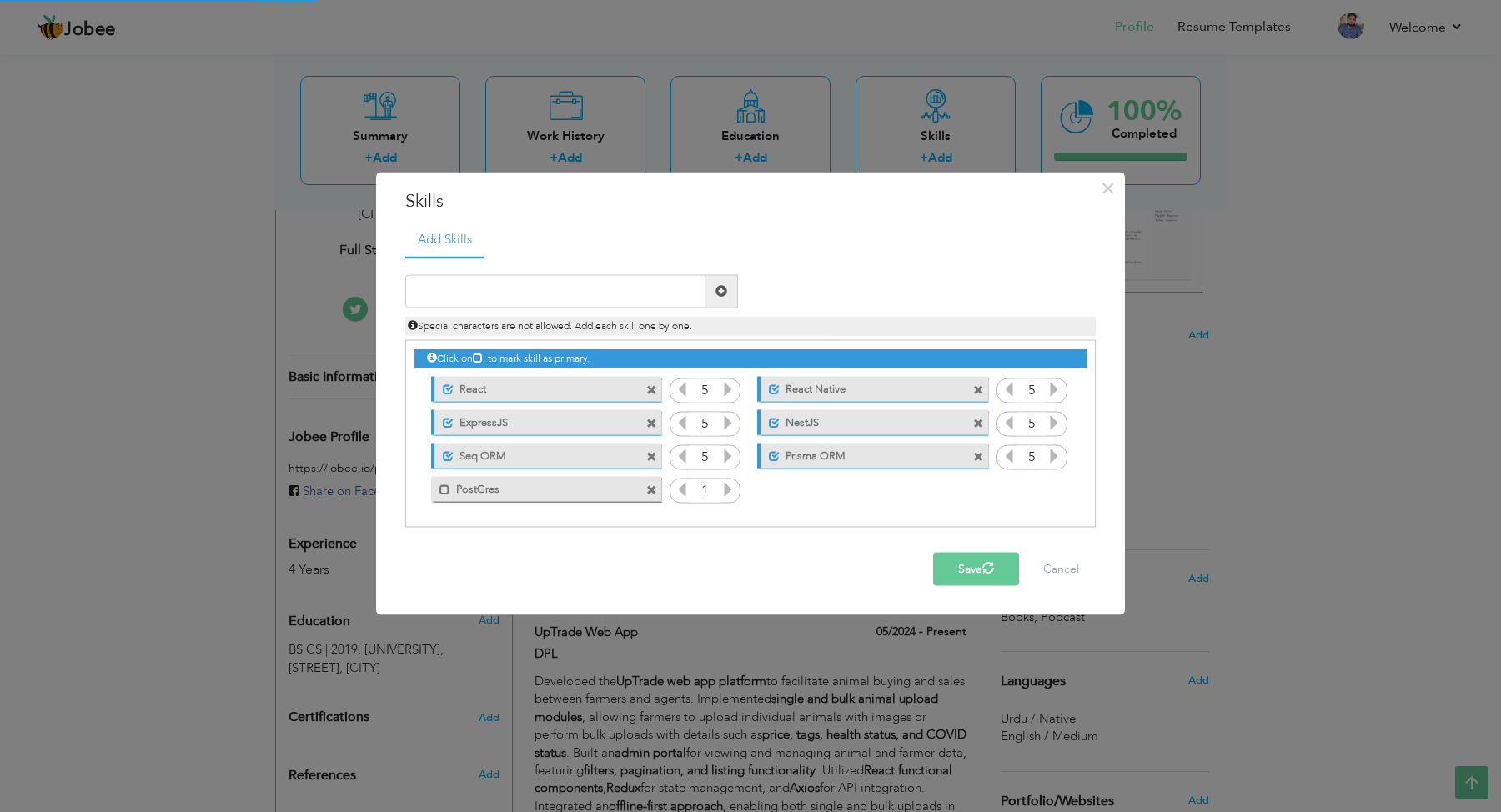 click at bounding box center (728, 489) 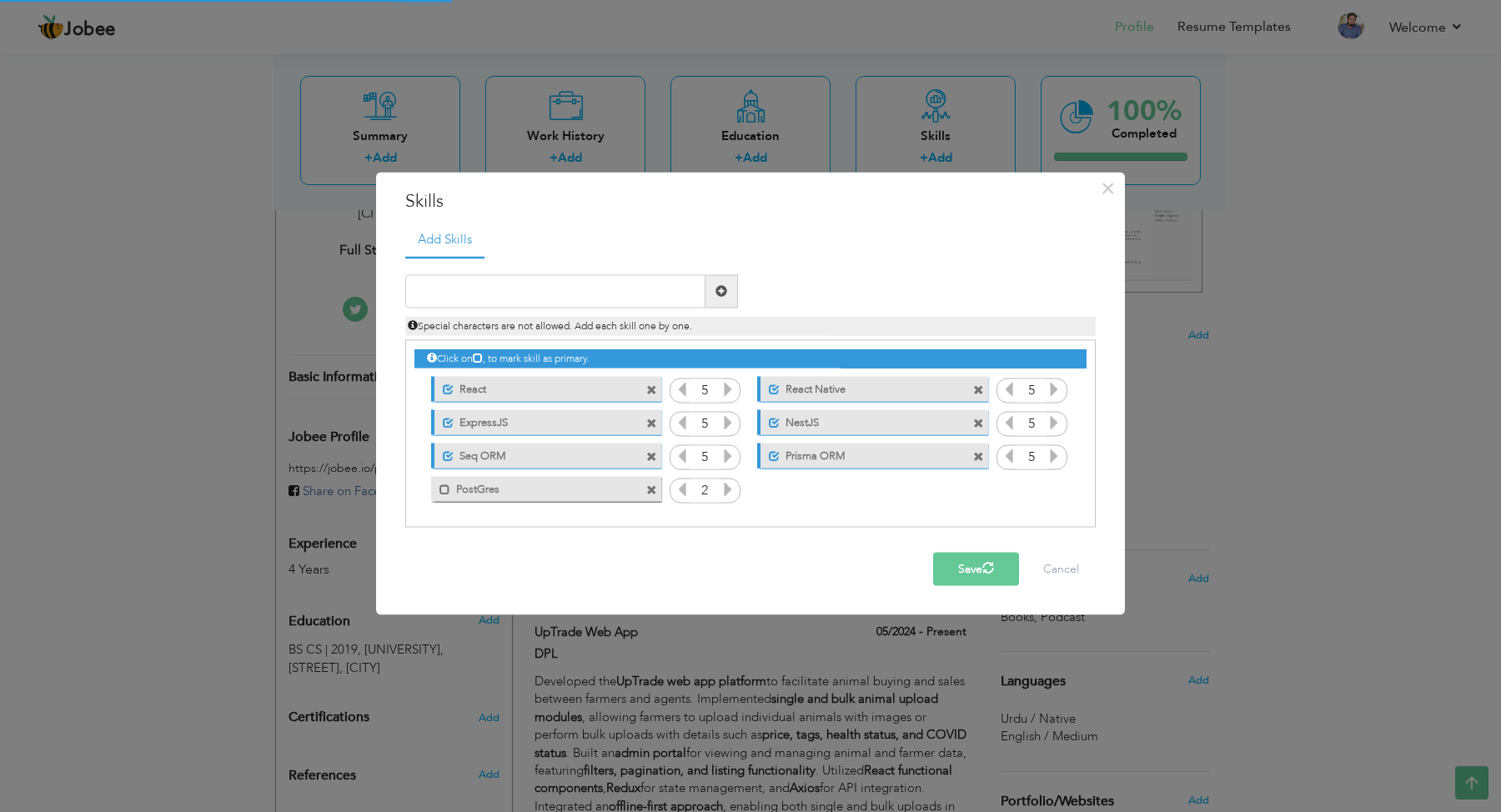 click at bounding box center (728, 489) 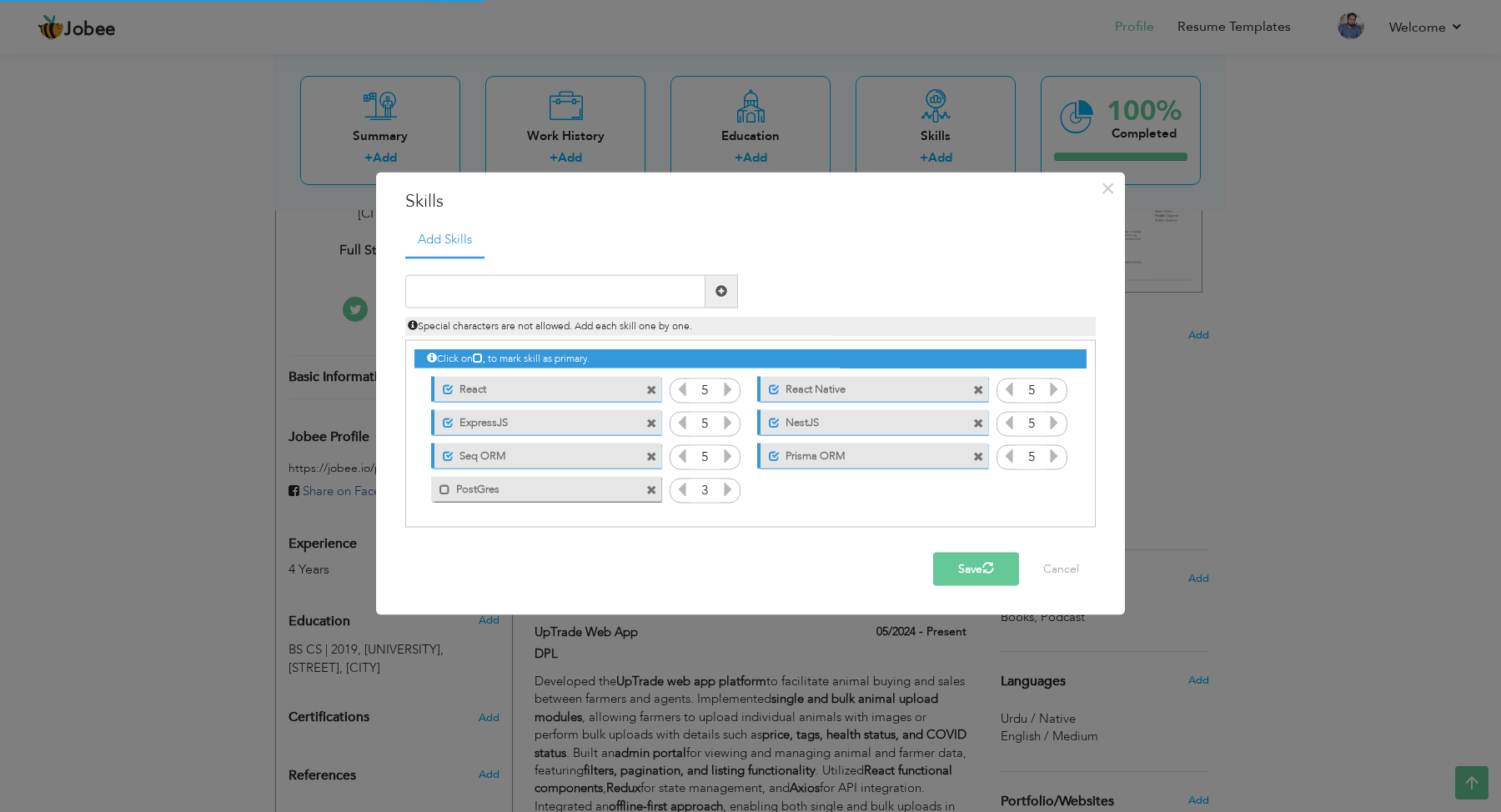 click at bounding box center (728, 489) 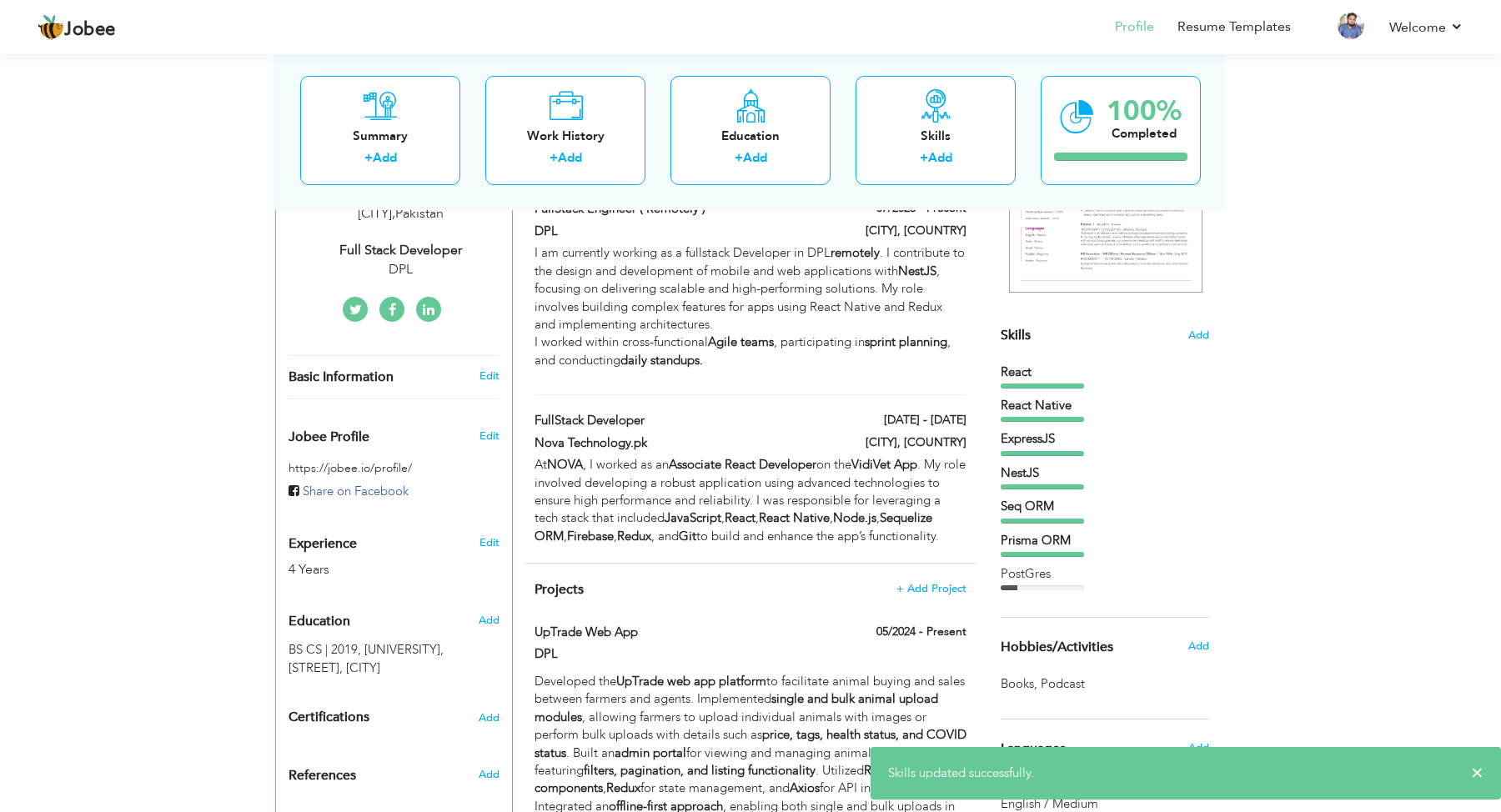 click on "PostGres" at bounding box center (1105, 574) 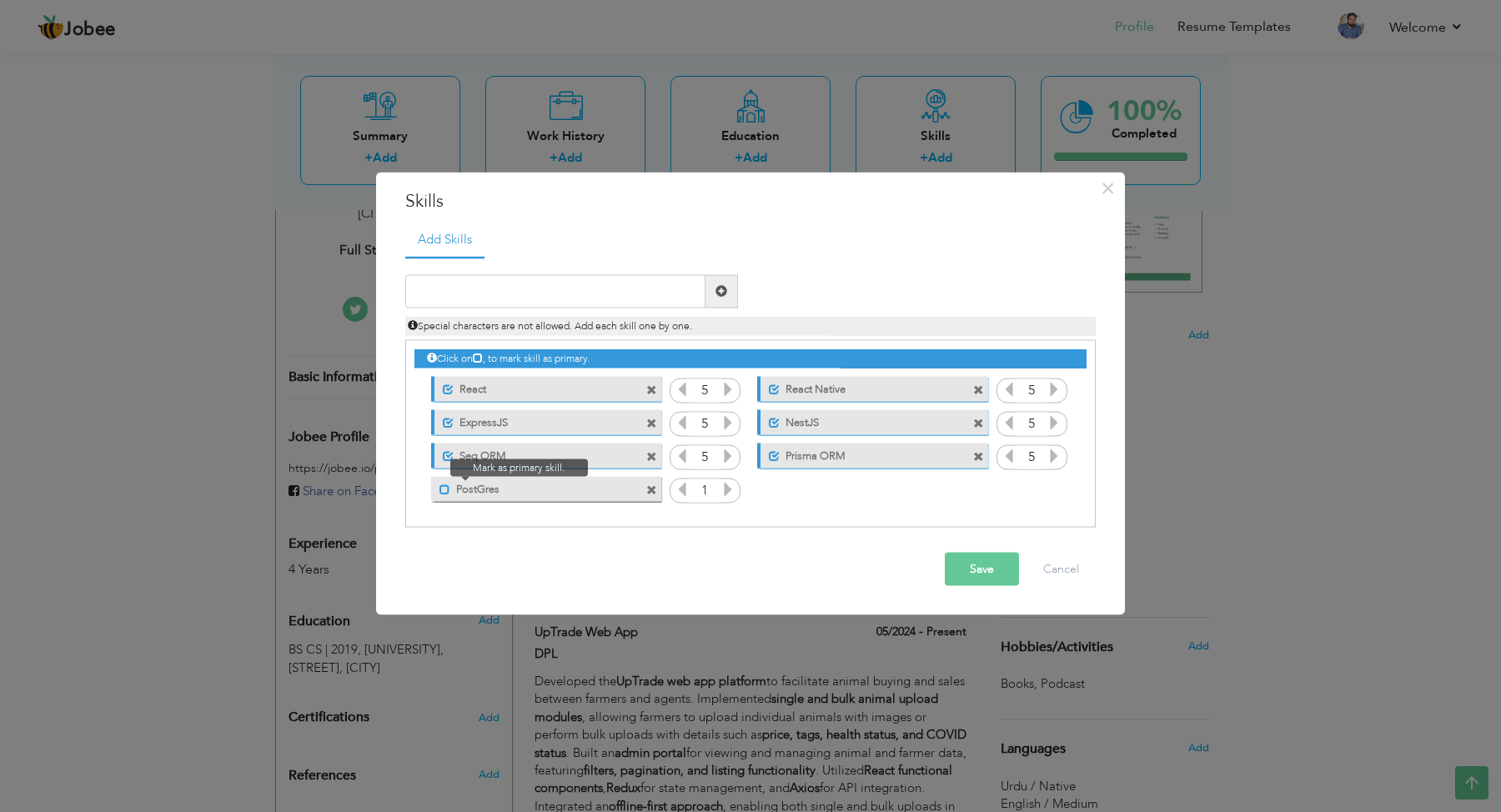 click at bounding box center (444, 489) 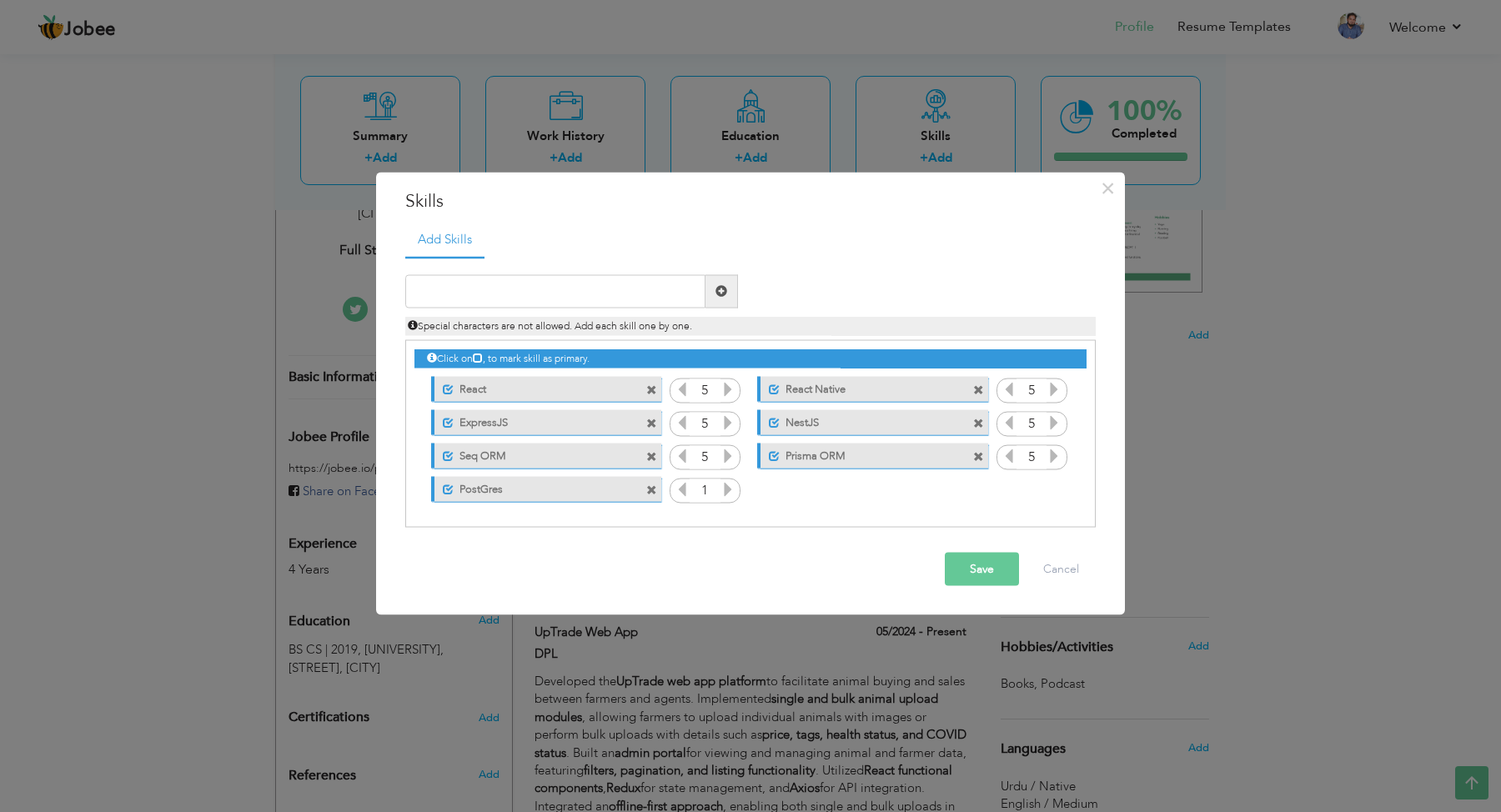 click at bounding box center [728, 489] 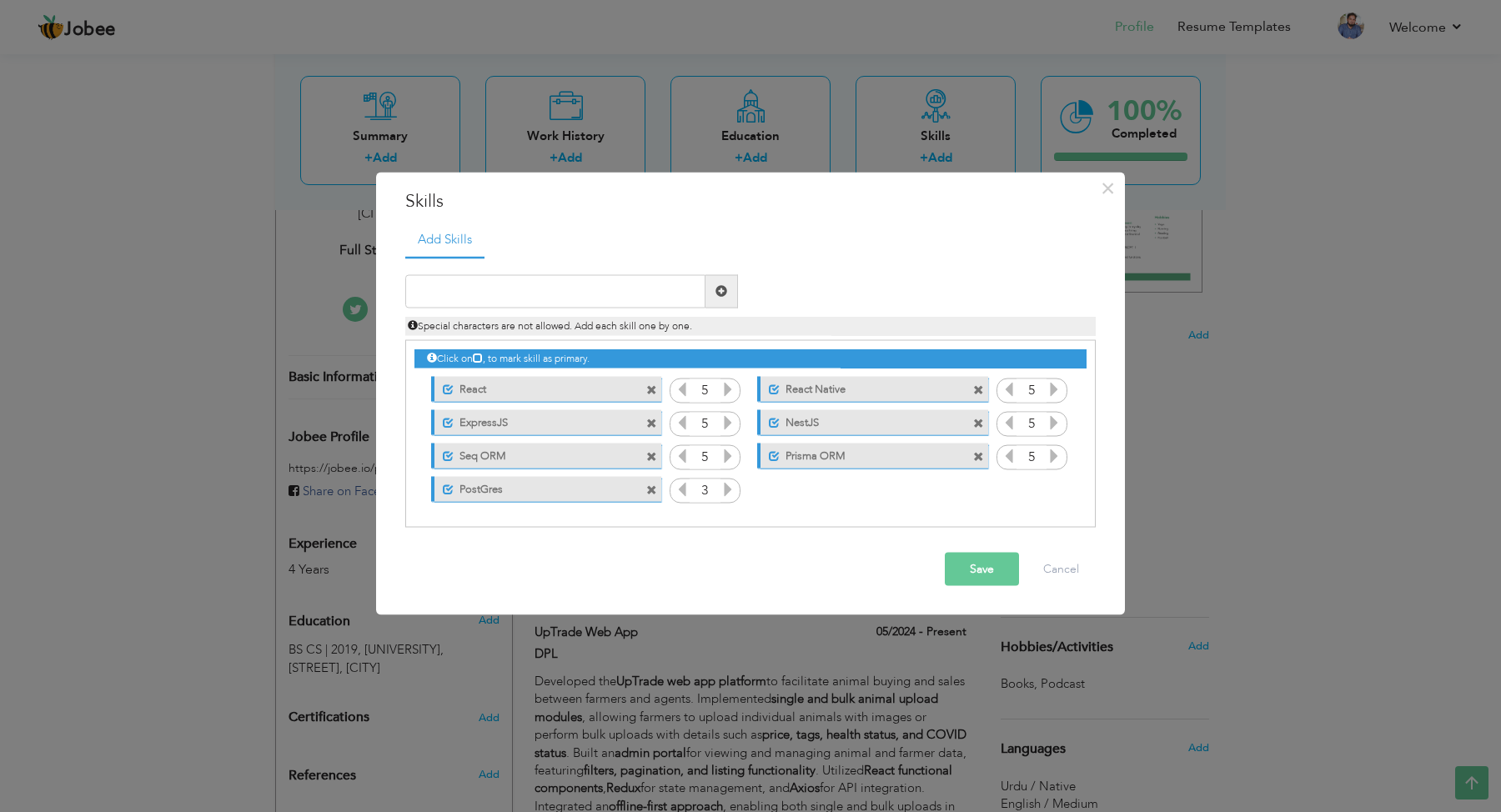 click at bounding box center [728, 489] 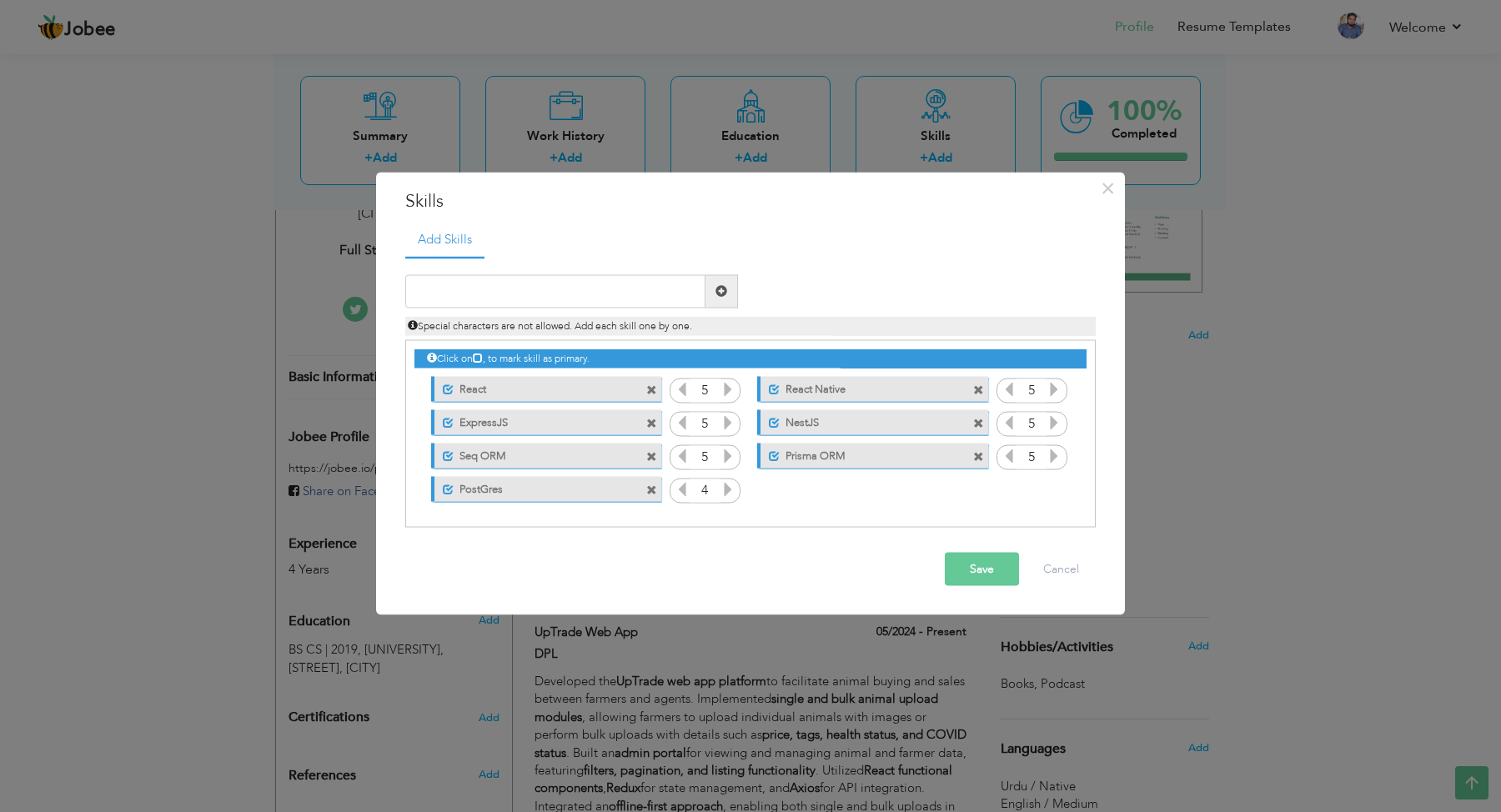 click at bounding box center (728, 489) 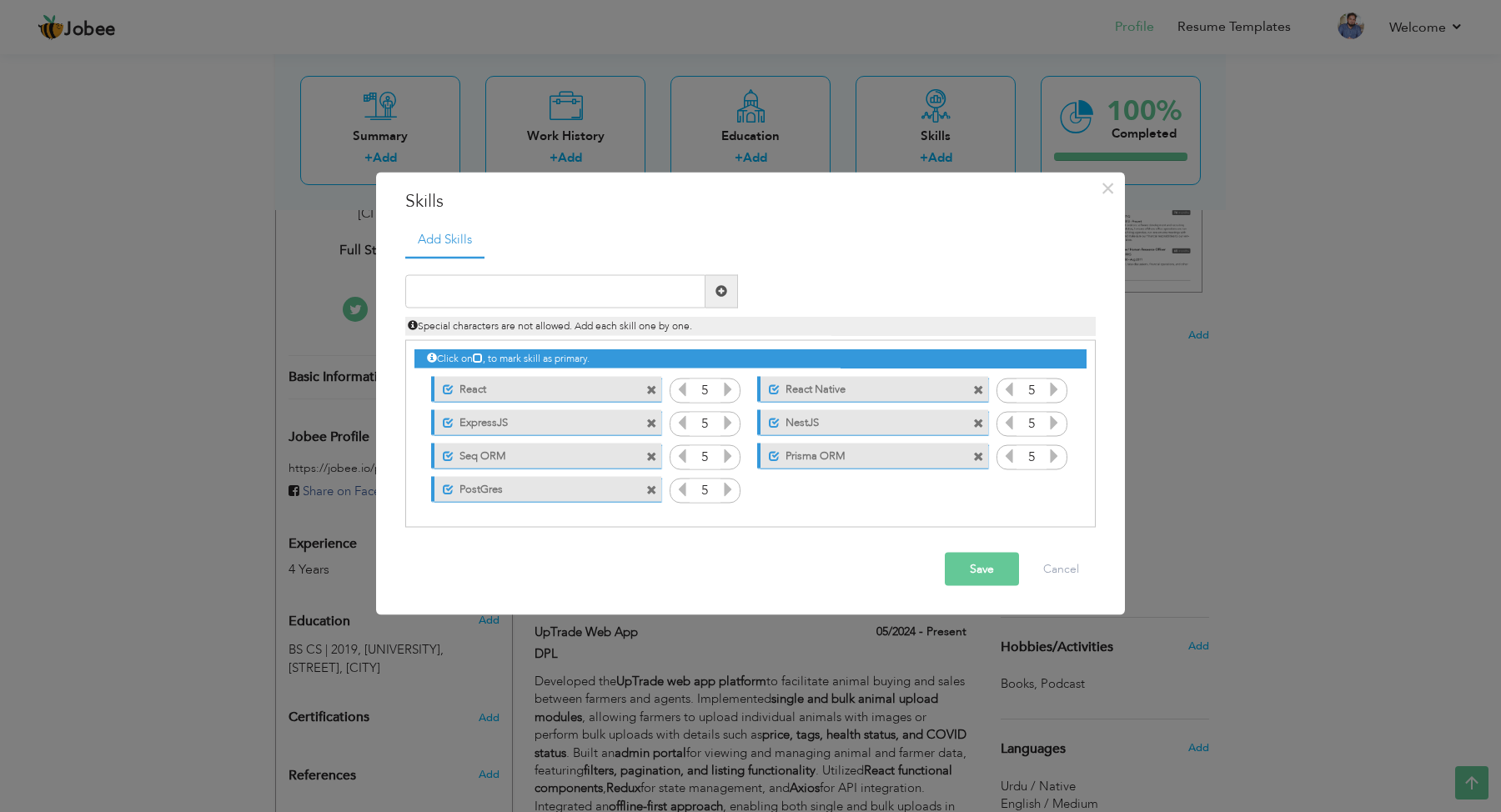 click on "Save" at bounding box center (981, 569) 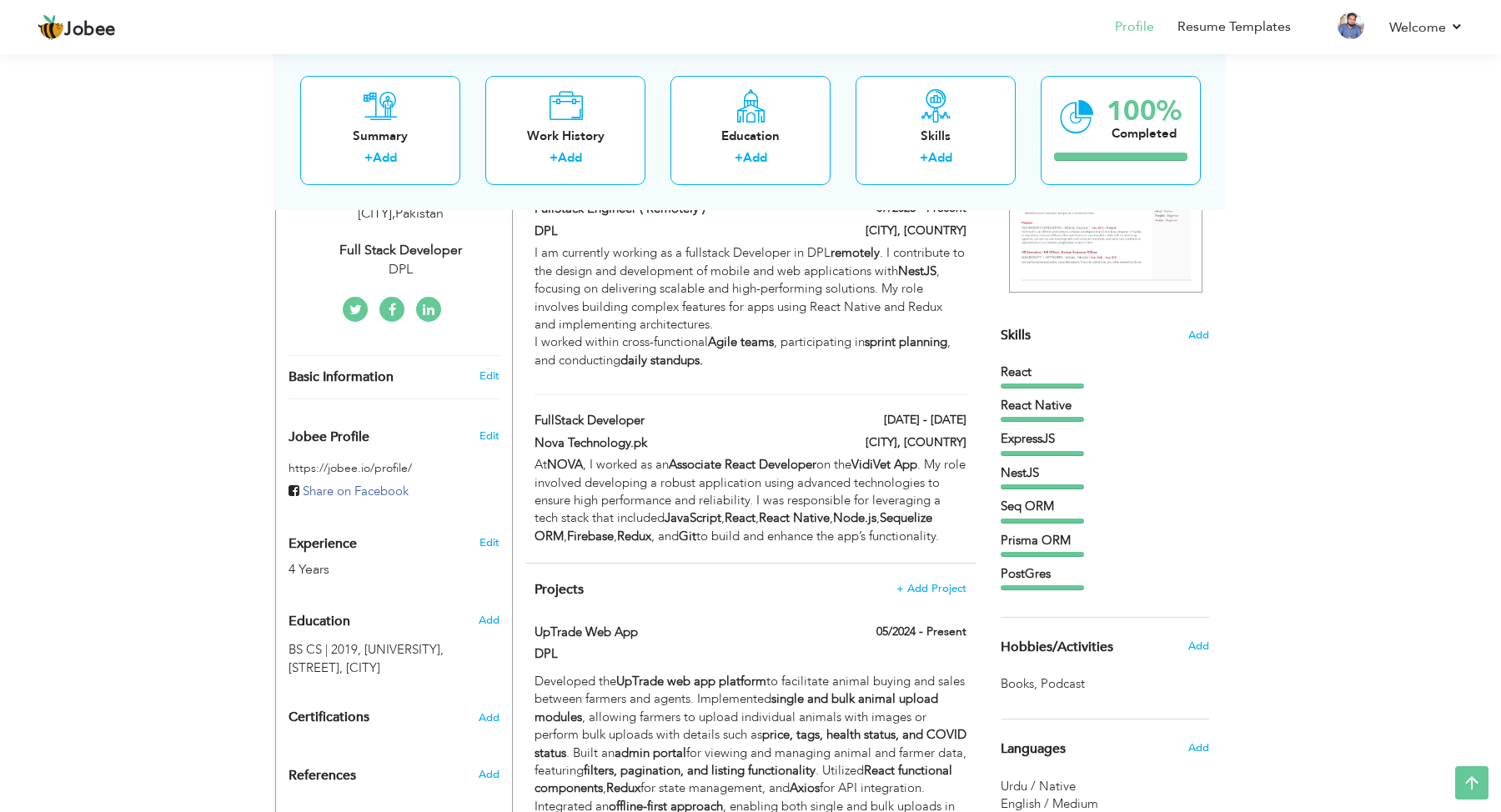 click on "PostGres" at bounding box center (1105, 578) 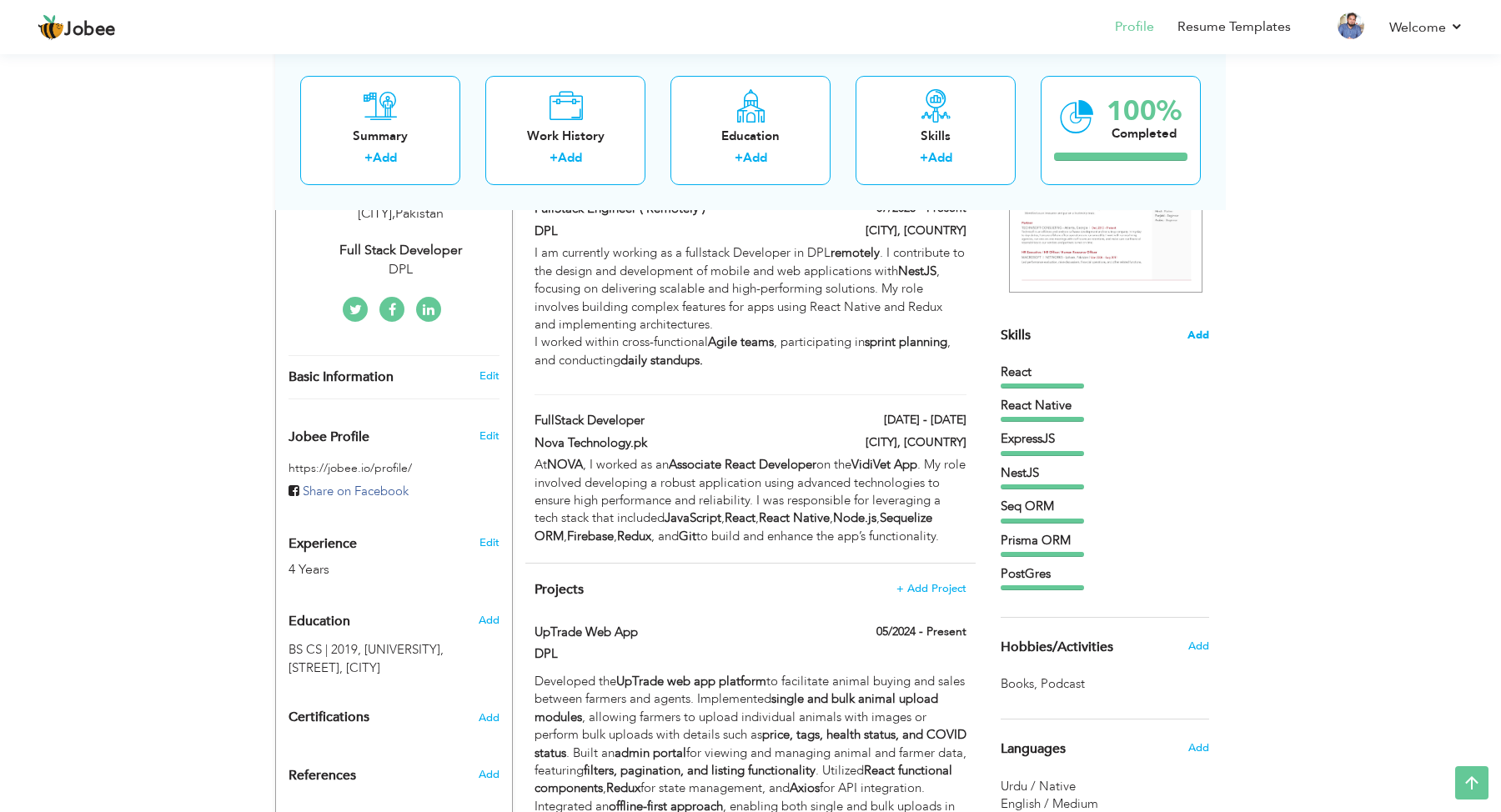click on "Add" at bounding box center [1198, 335] 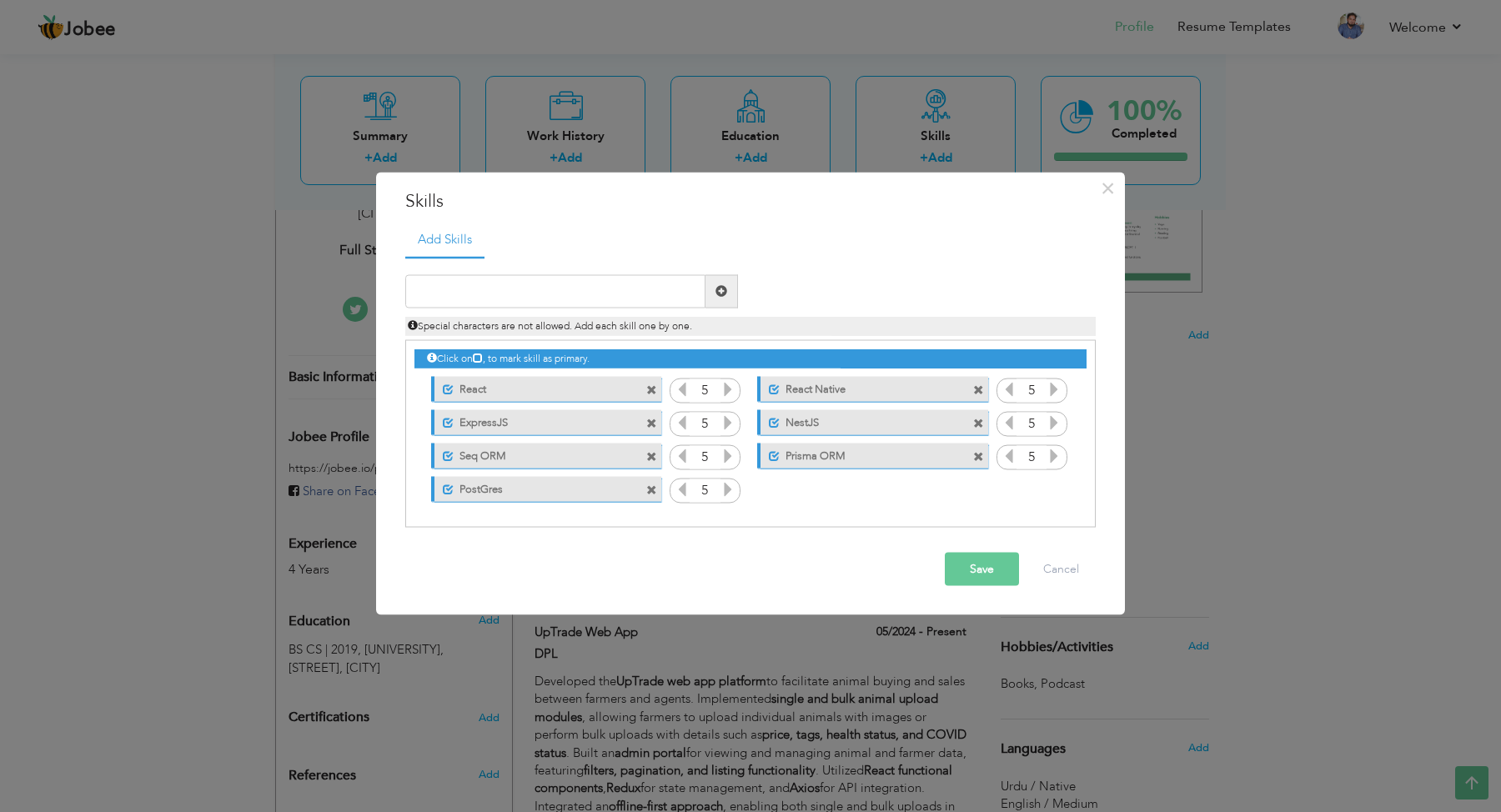 click on "PostGres" at bounding box center [536, 487] 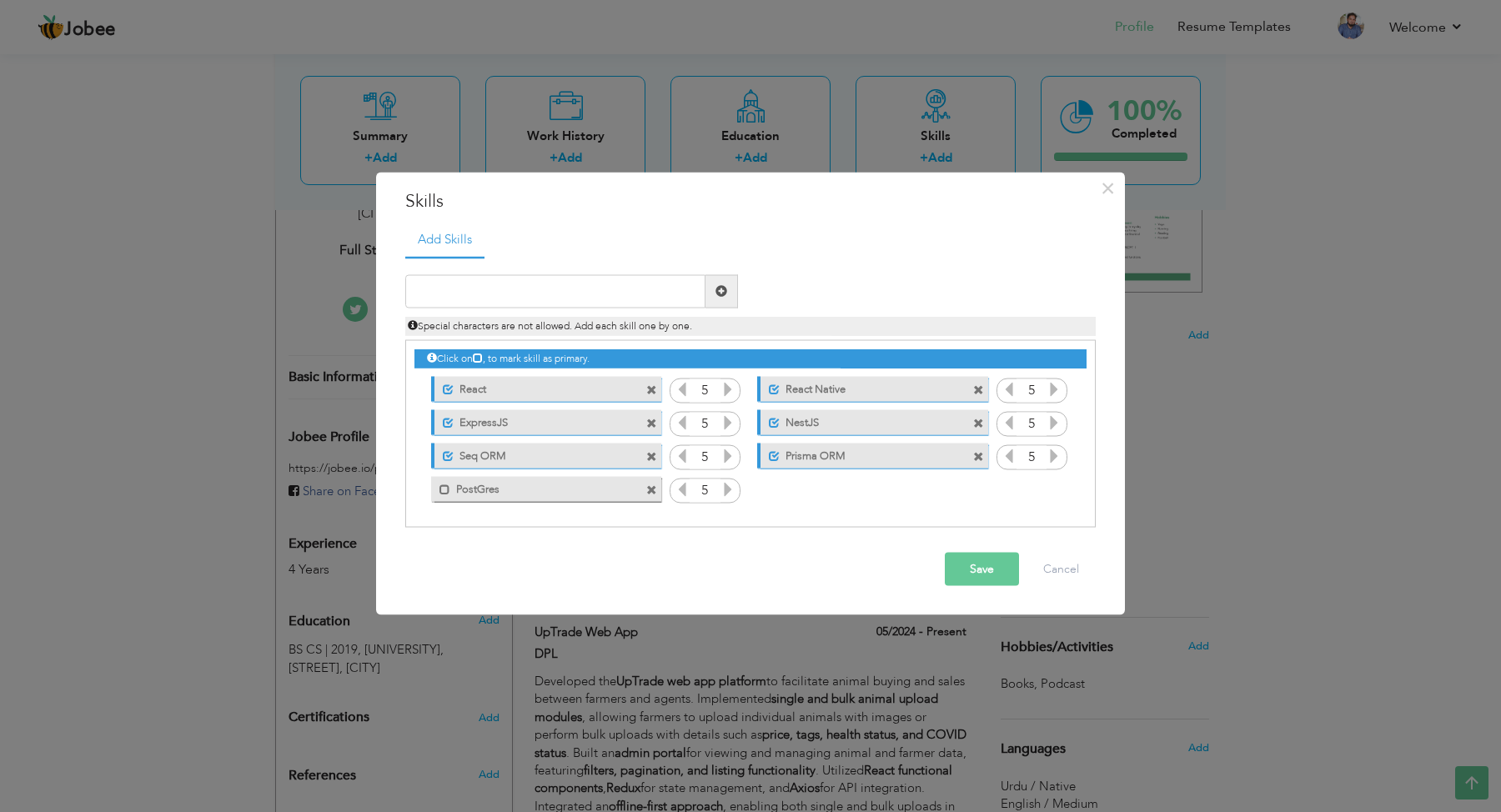 click on "PostGres" at bounding box center [535, 487] 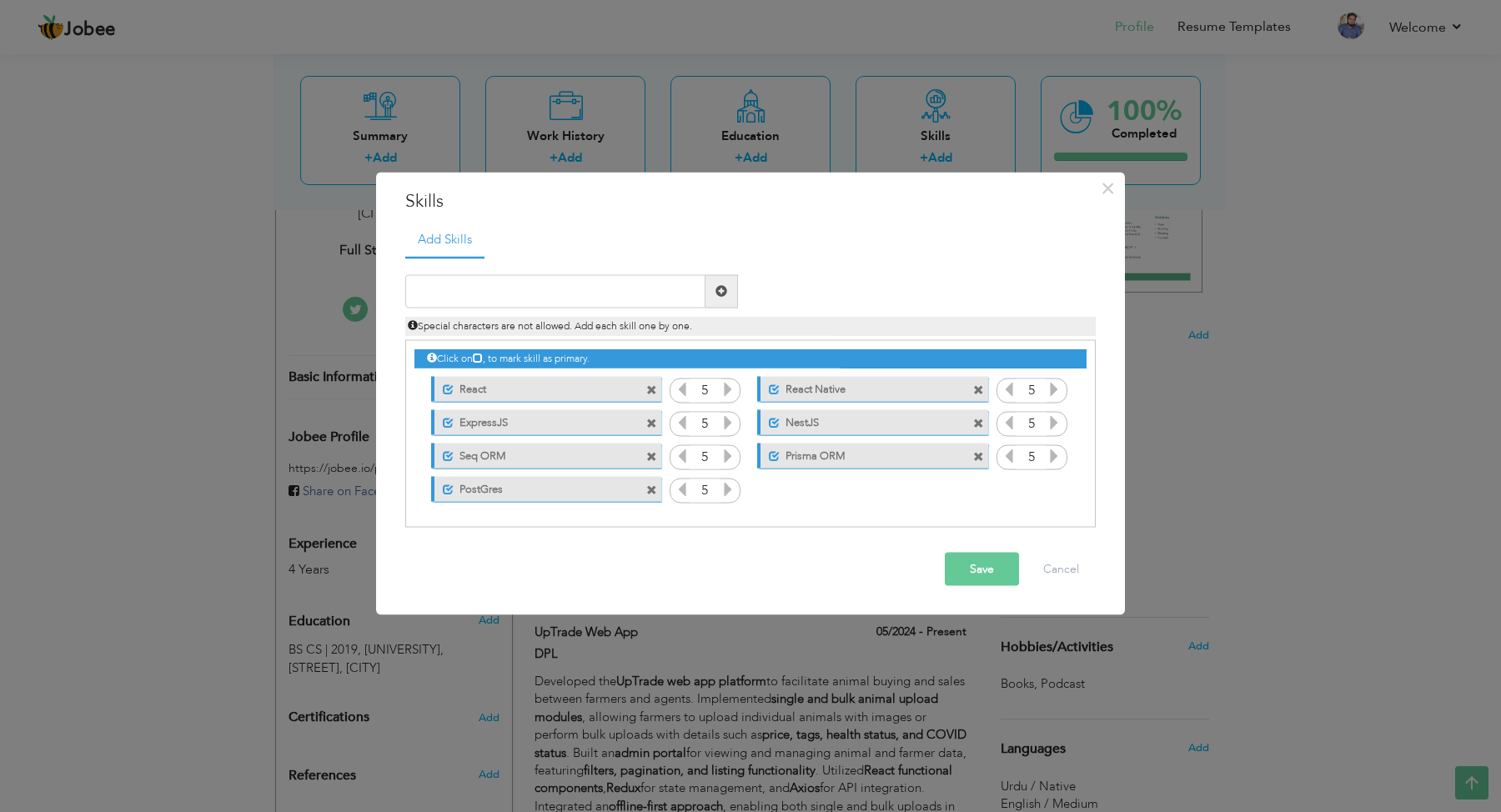 click on "PostGres" at bounding box center (536, 487) 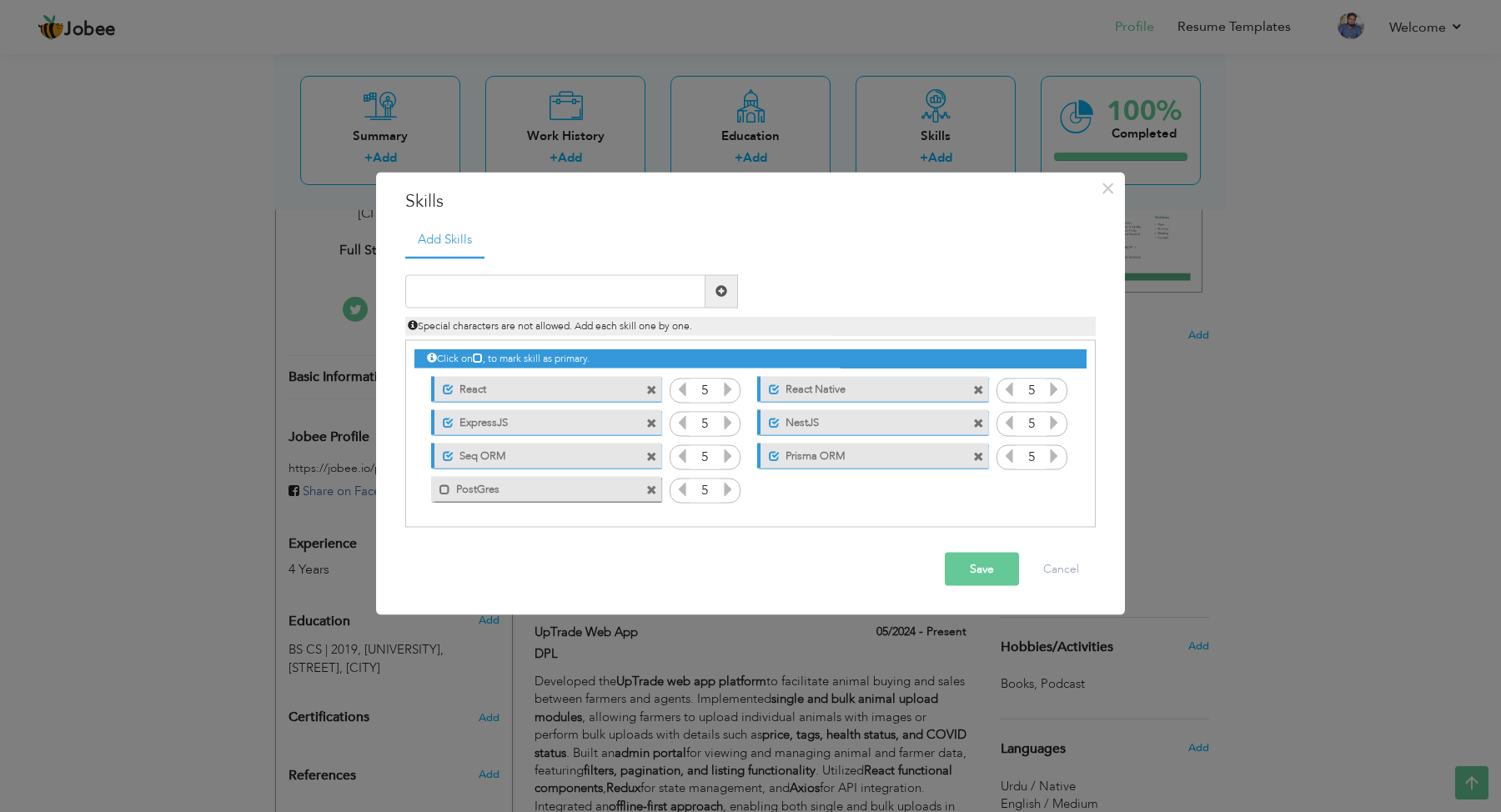 click at bounding box center [651, 490] 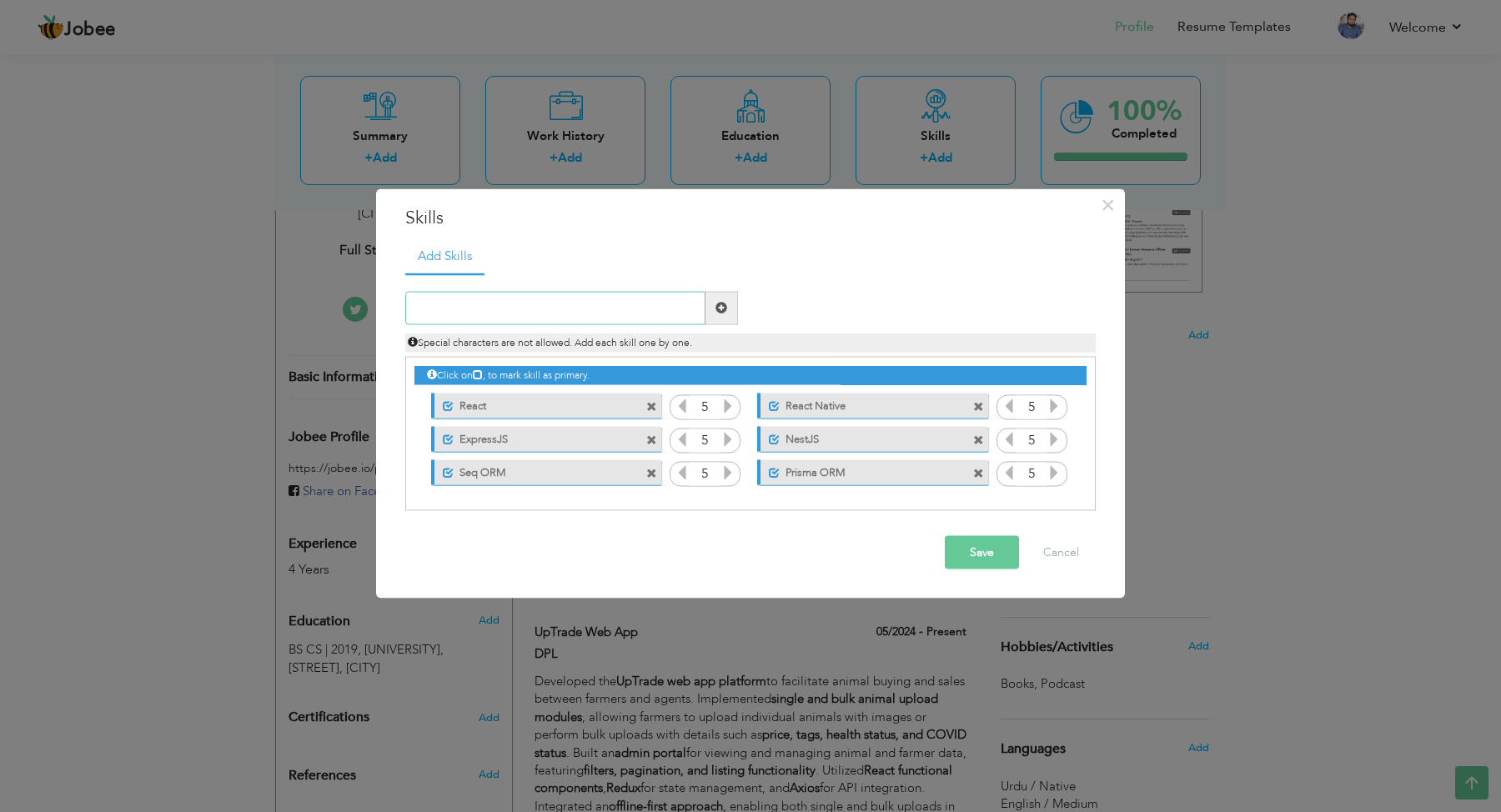 click at bounding box center (555, 308) 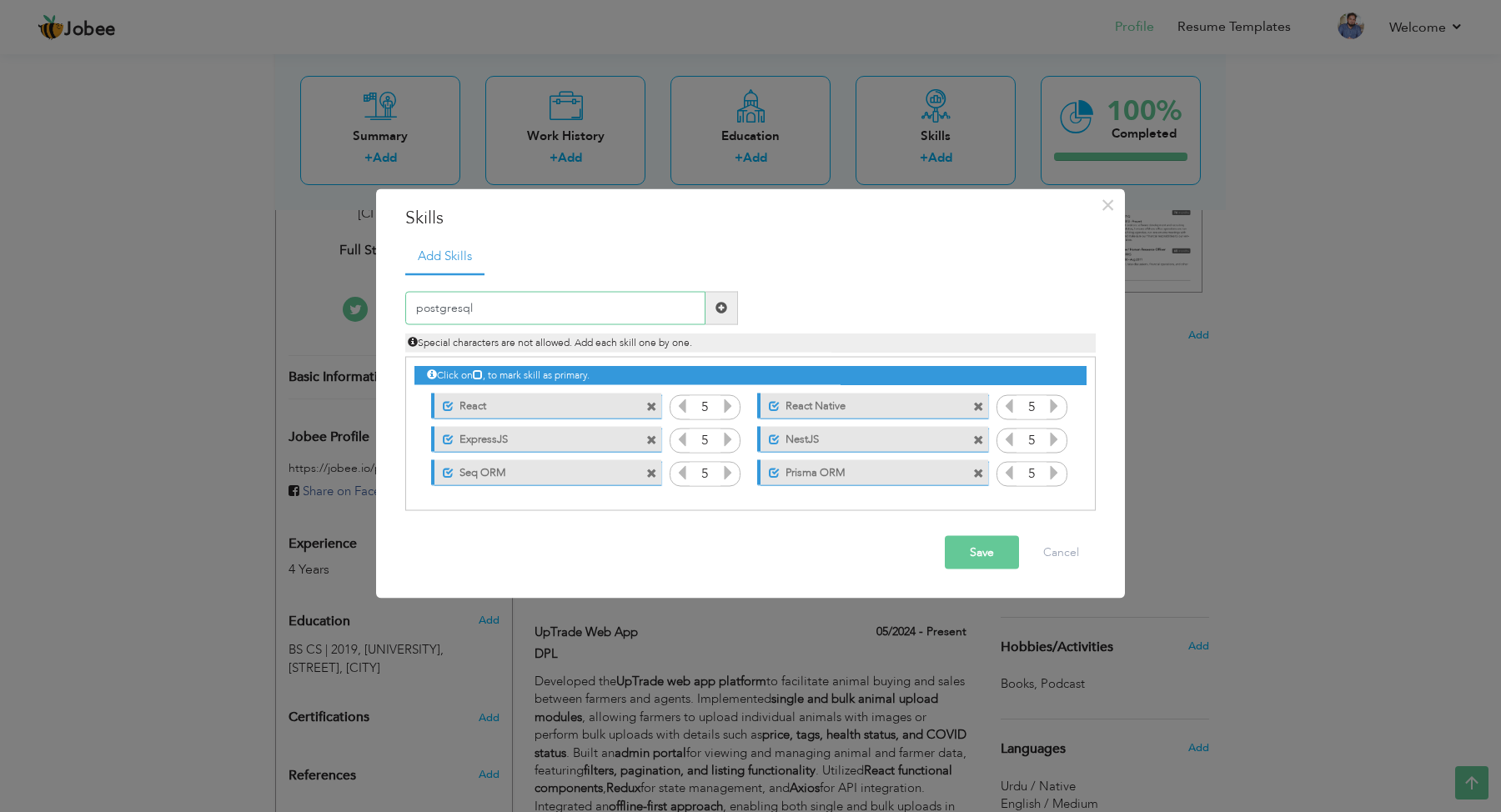 type on "postgresql" 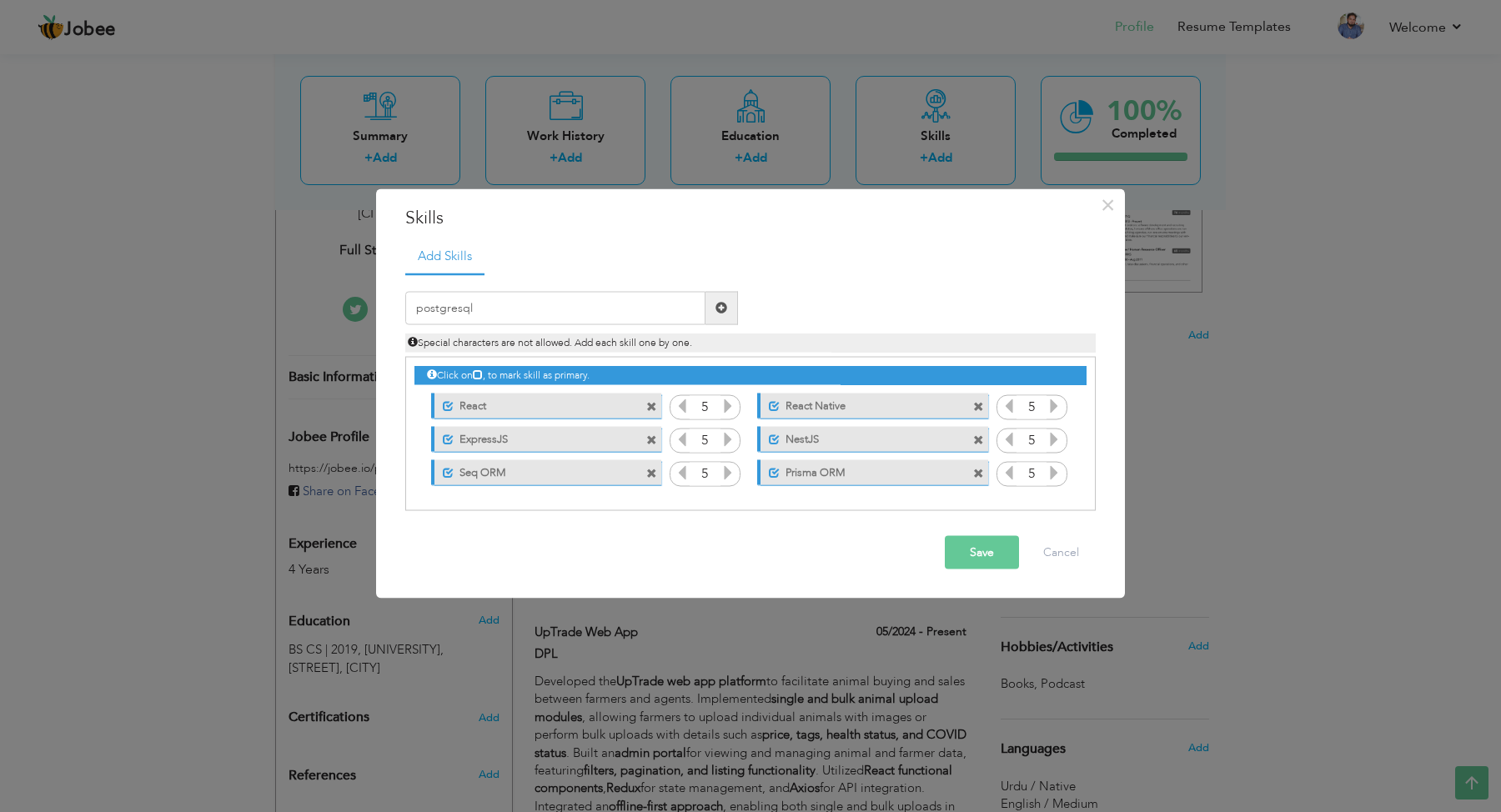 click at bounding box center [721, 308] 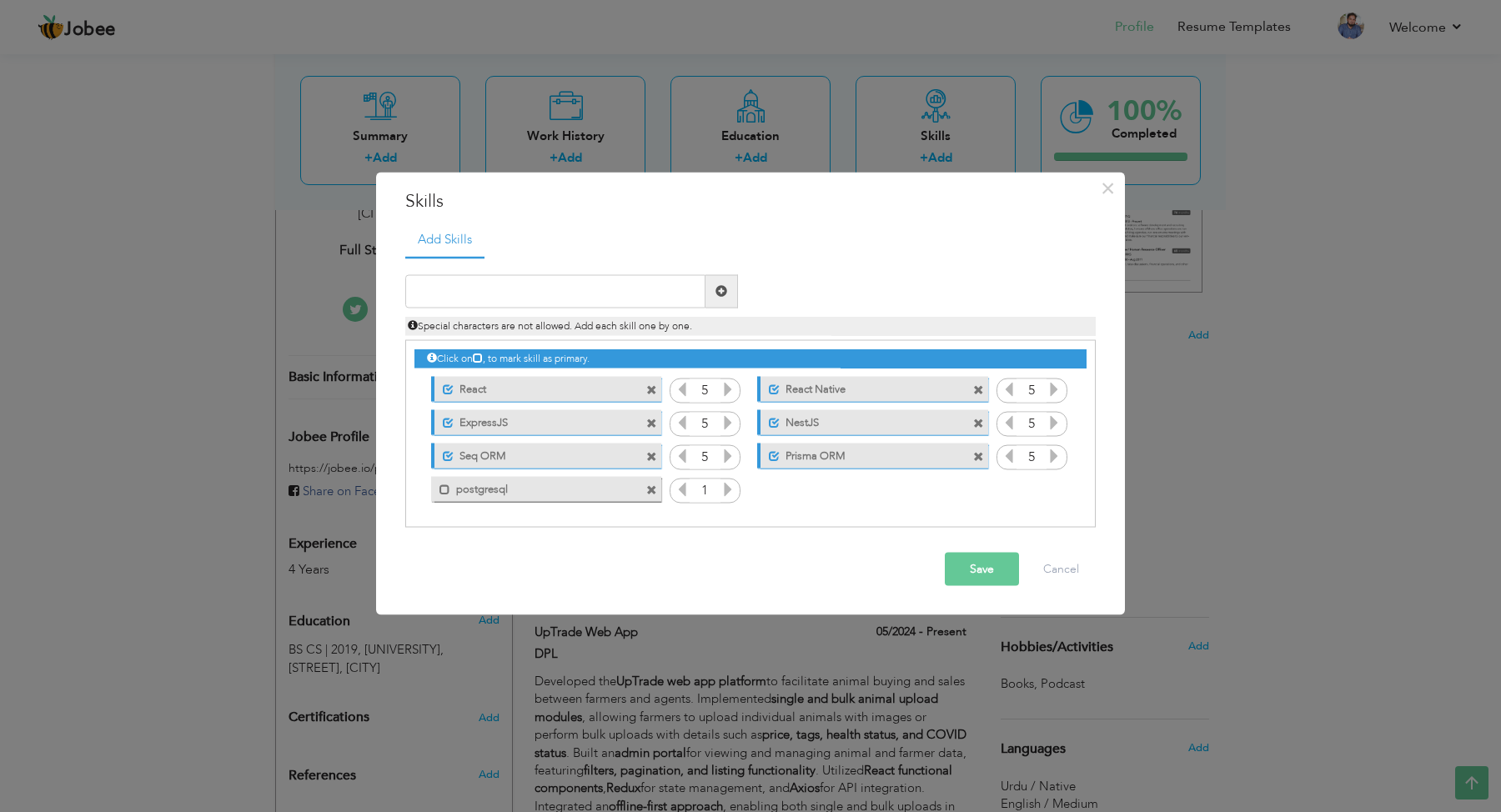 click at bounding box center (728, 489) 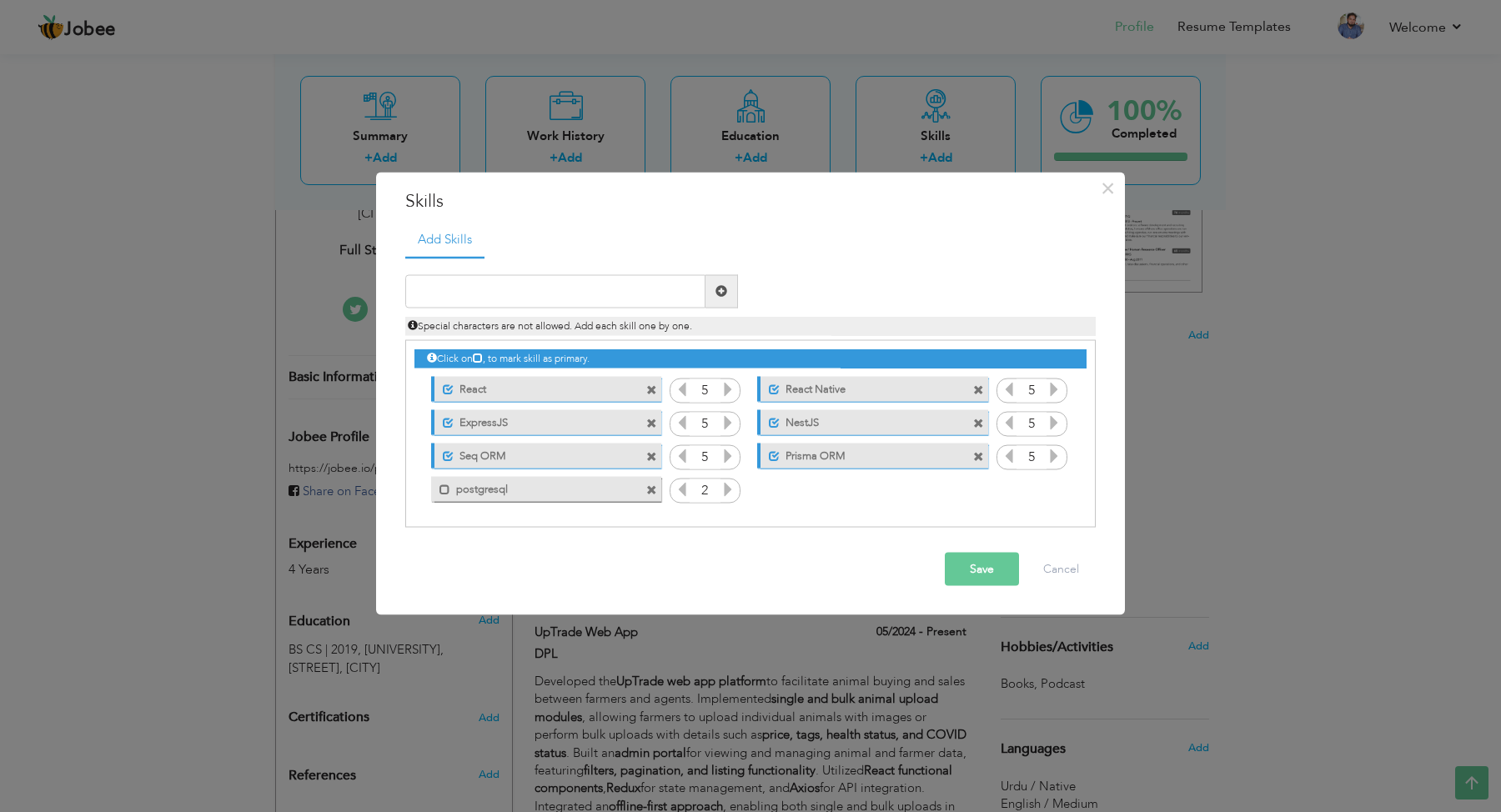 click at bounding box center (728, 489) 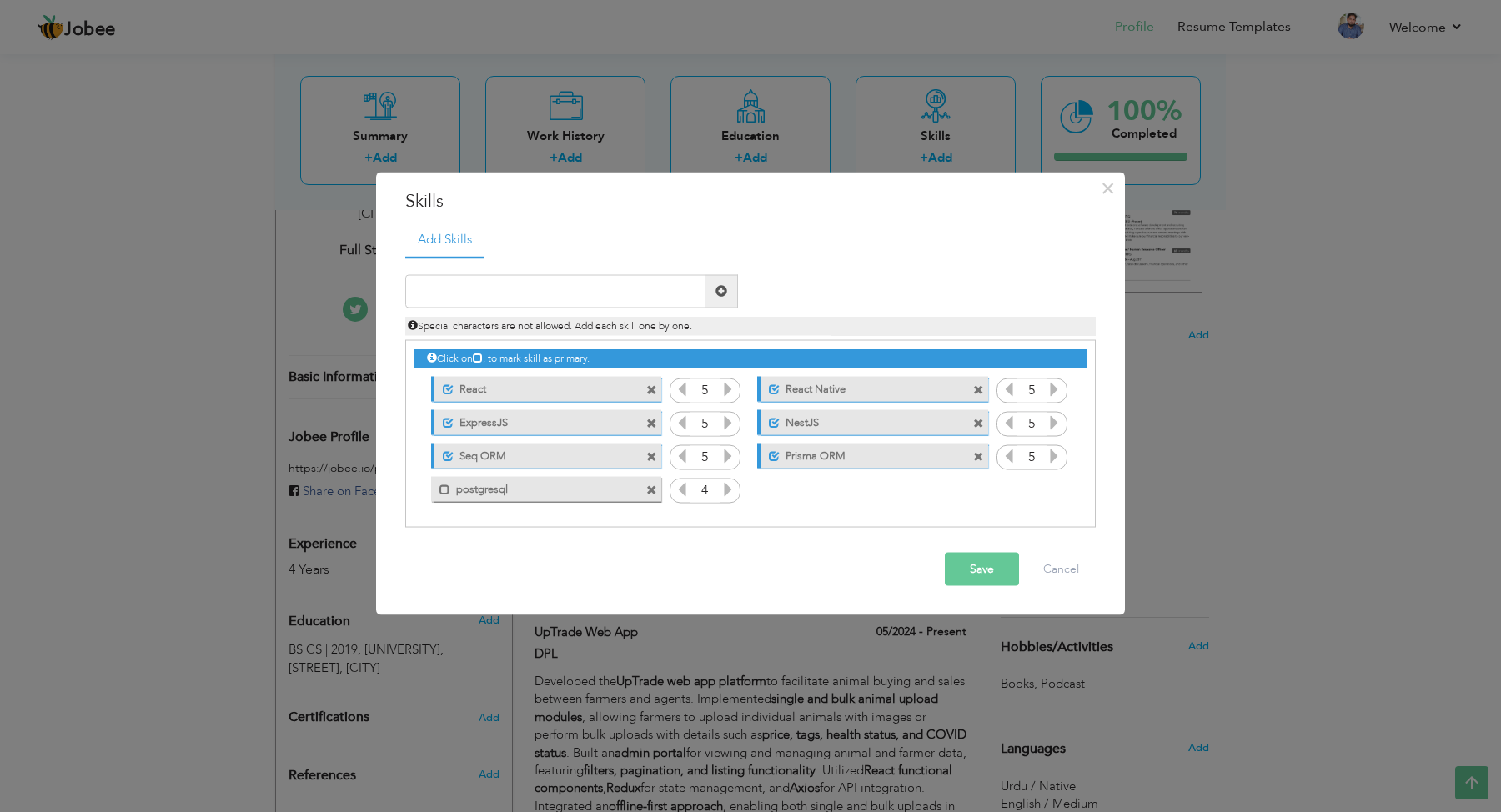 click at bounding box center [728, 489] 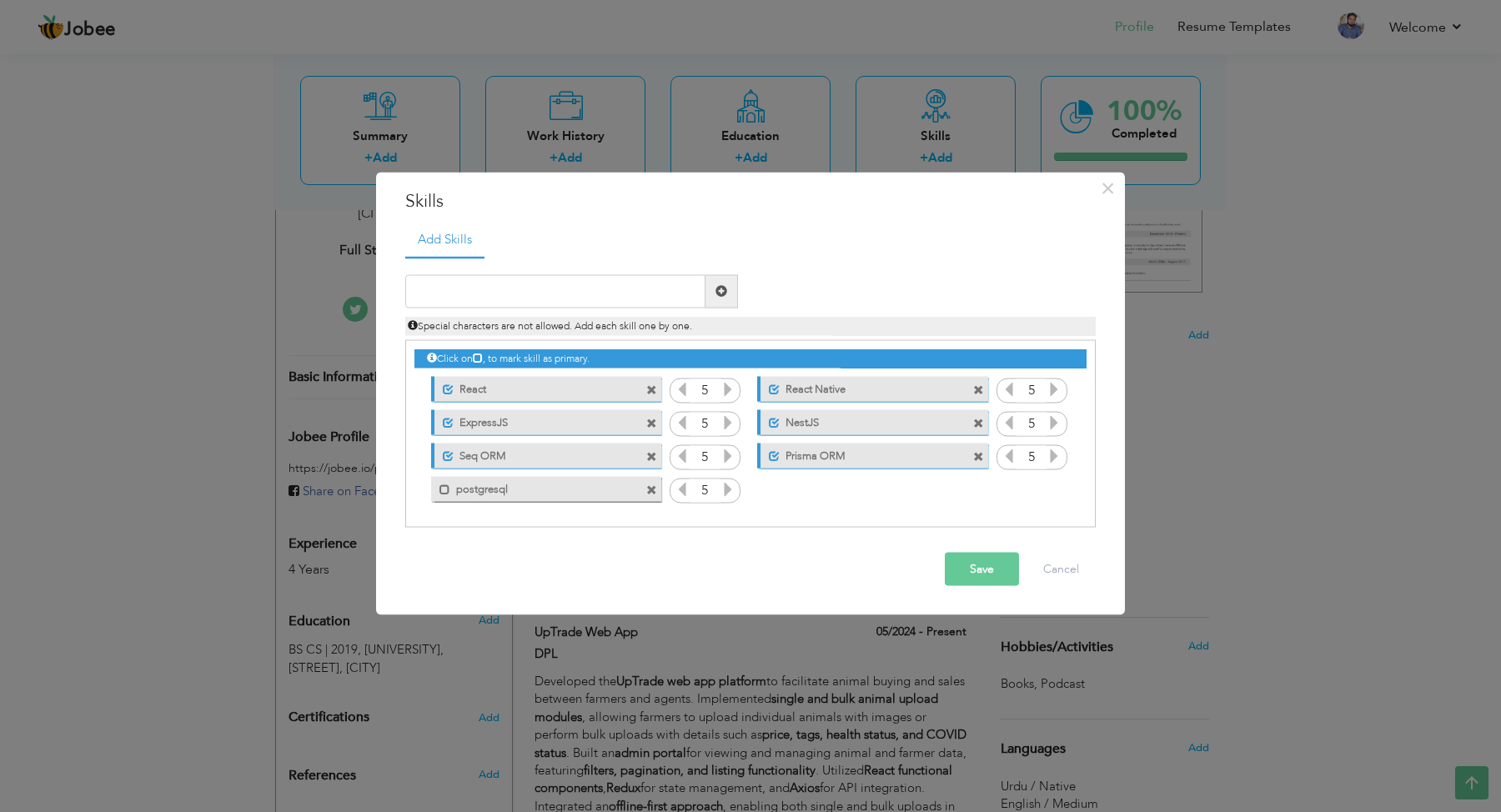 click on "postgresql" at bounding box center (535, 487) 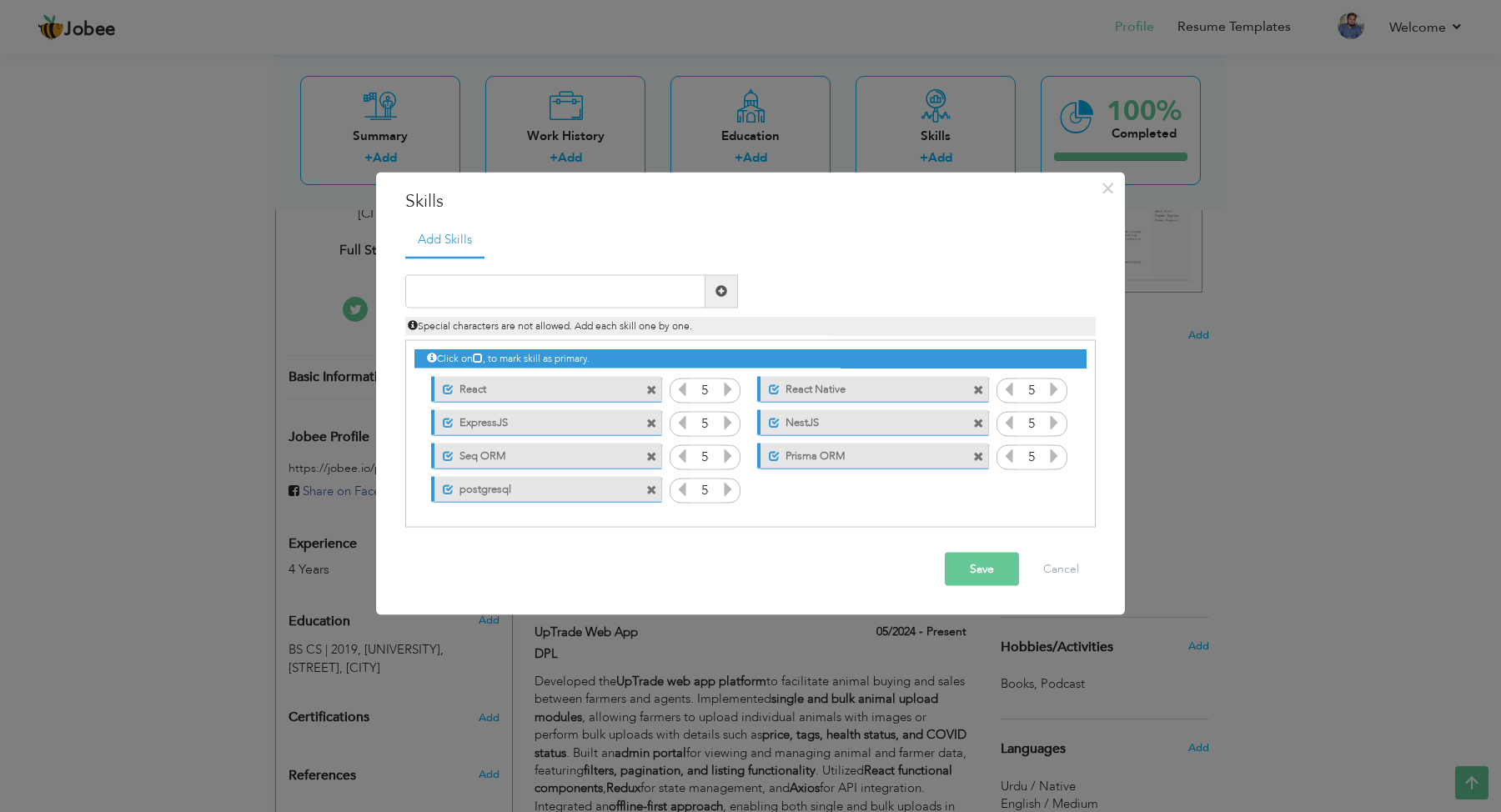 click on "Save" at bounding box center (981, 569) 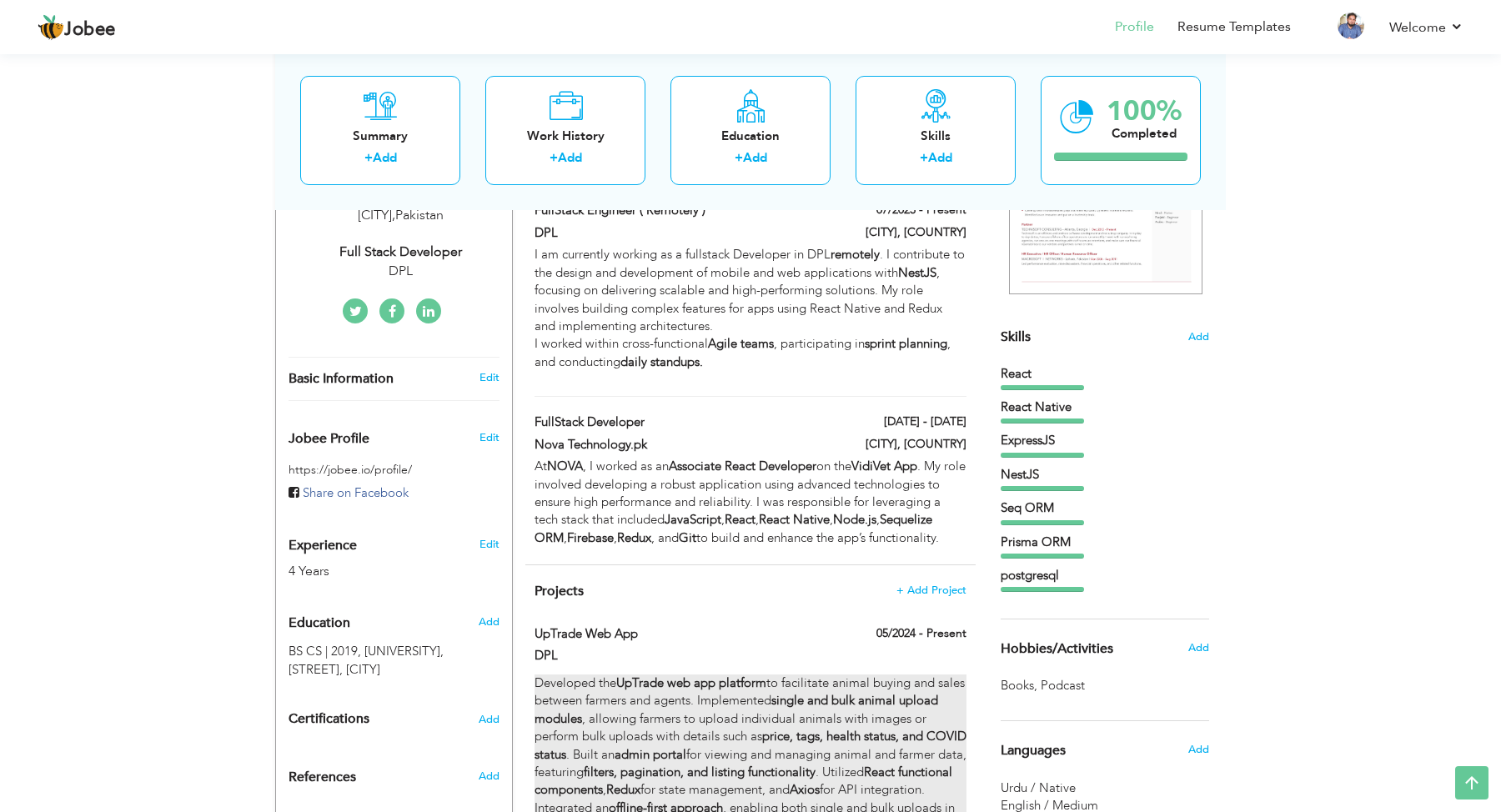 scroll, scrollTop: 0, scrollLeft: 0, axis: both 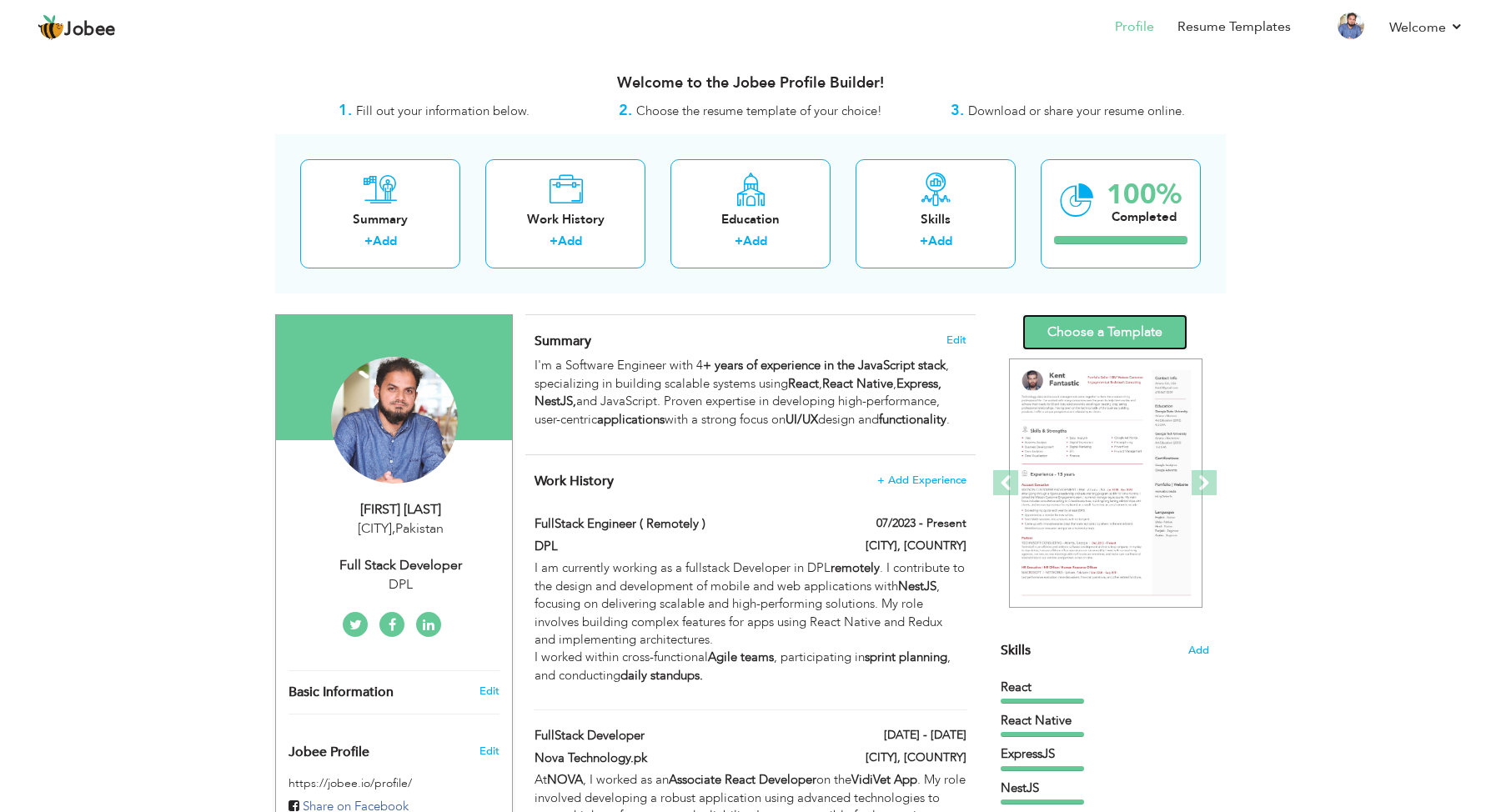 click on "Choose a Template" at bounding box center (1105, 332) 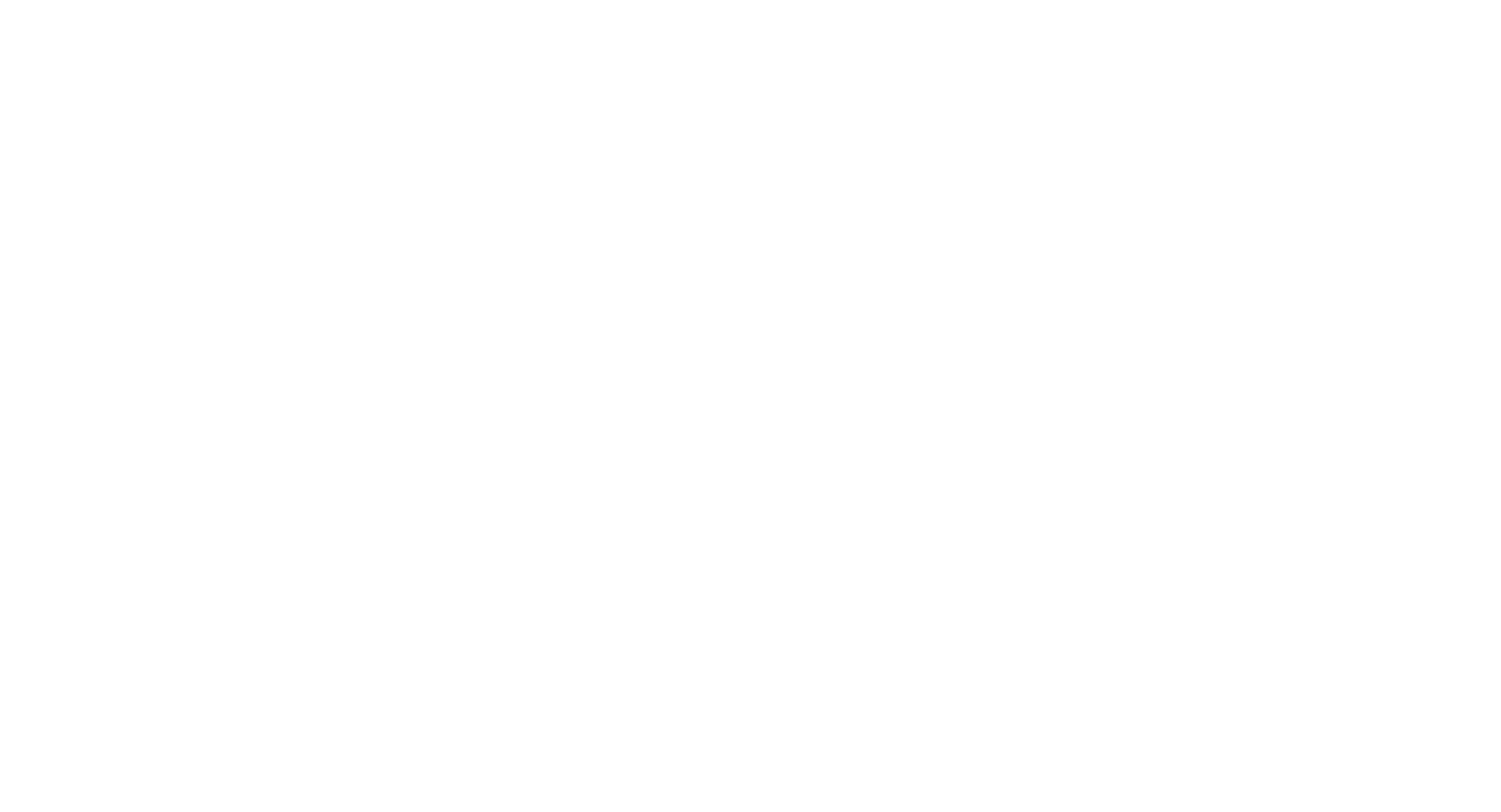 scroll, scrollTop: 0, scrollLeft: 0, axis: both 